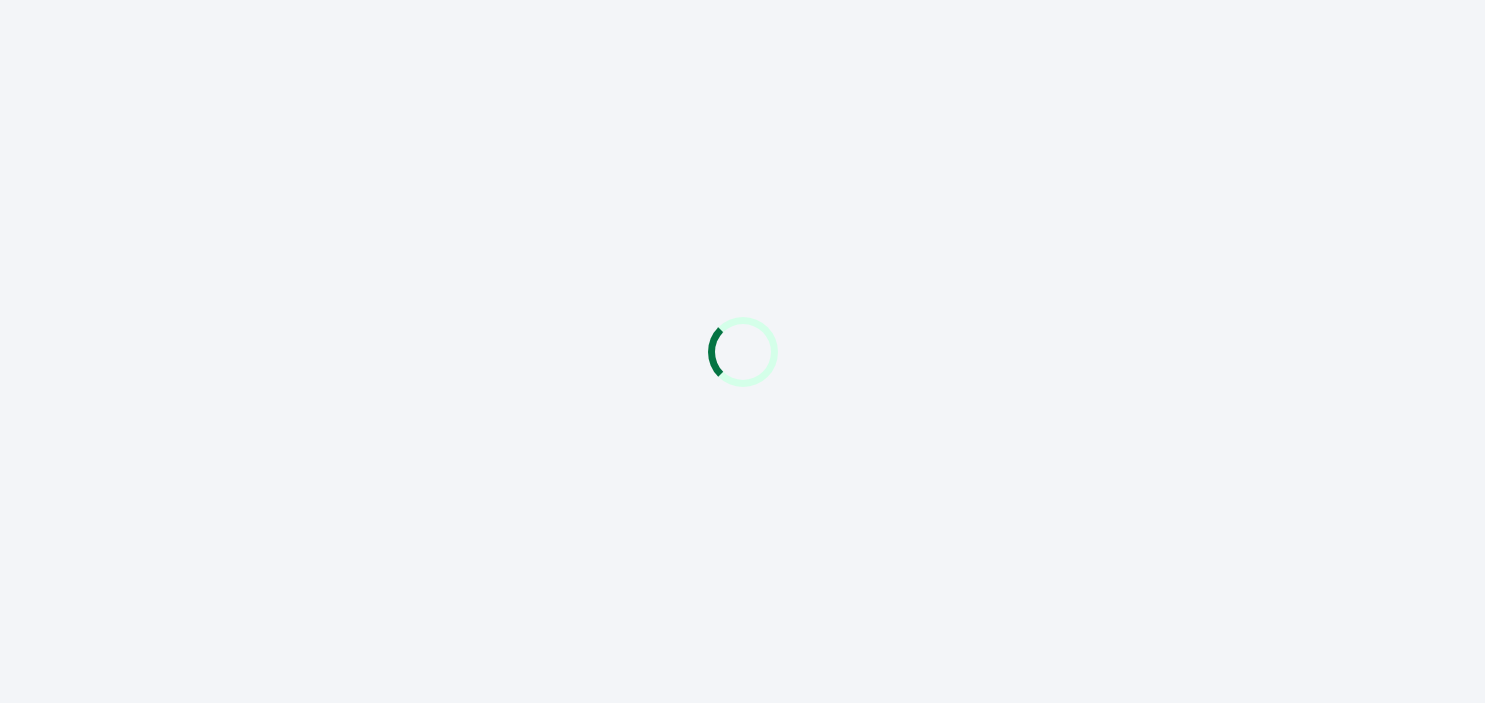 scroll, scrollTop: 0, scrollLeft: 0, axis: both 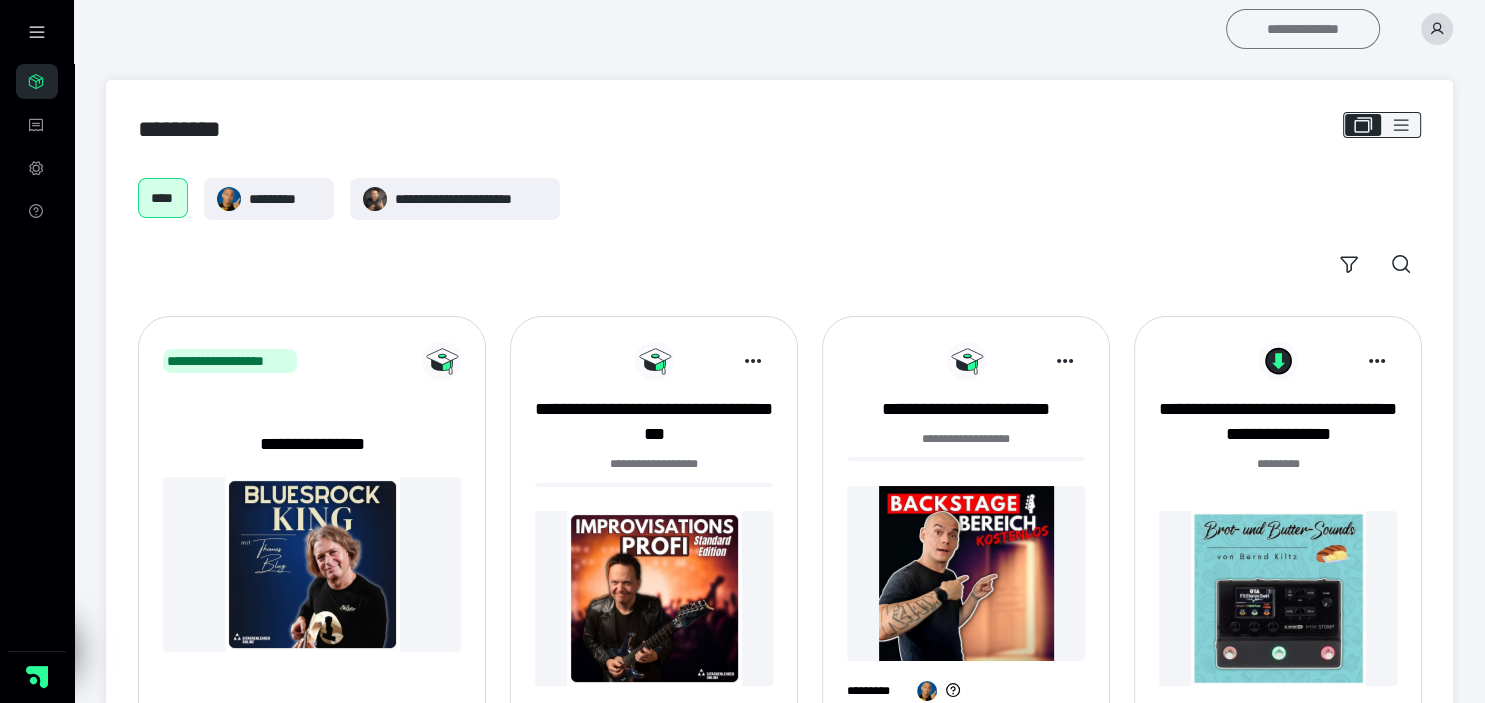 click on "**********" at bounding box center (1303, 29) 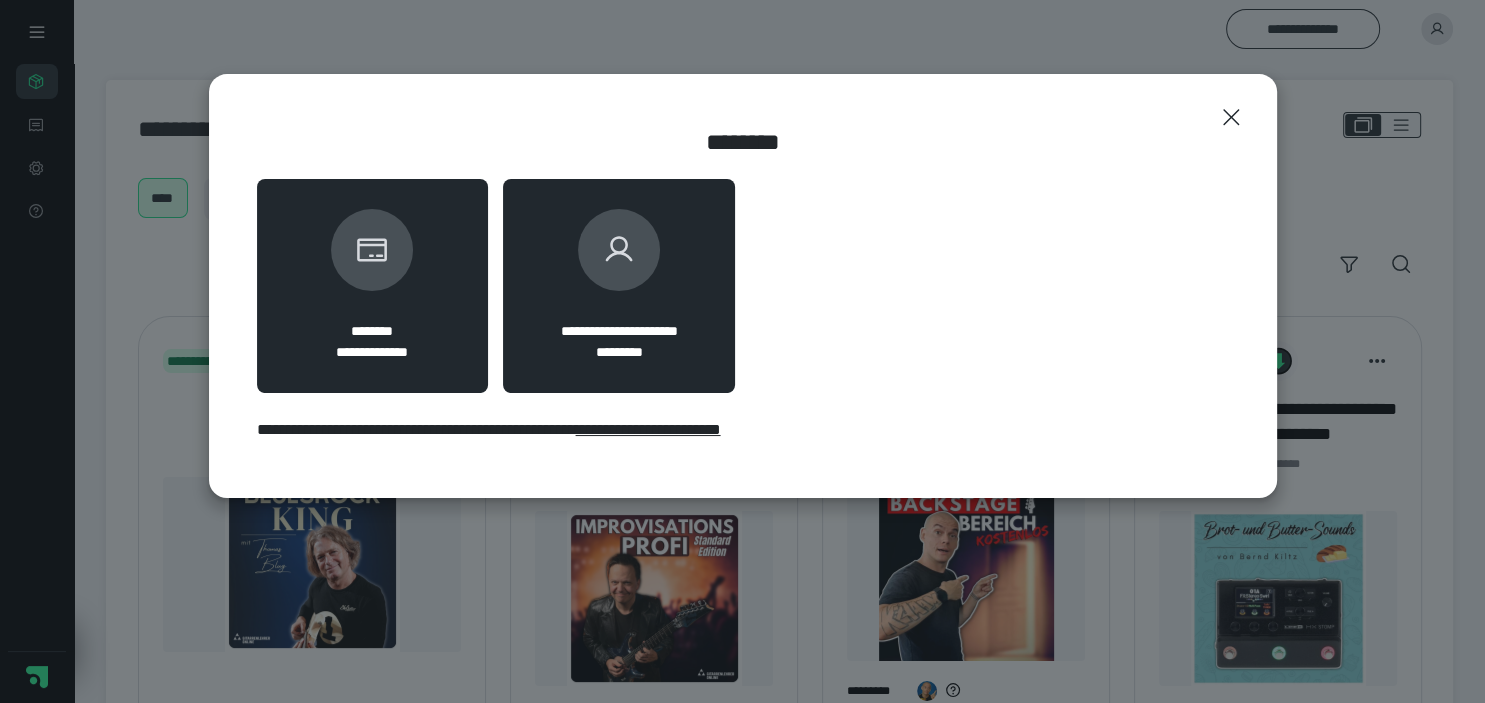 click at bounding box center [619, 250] 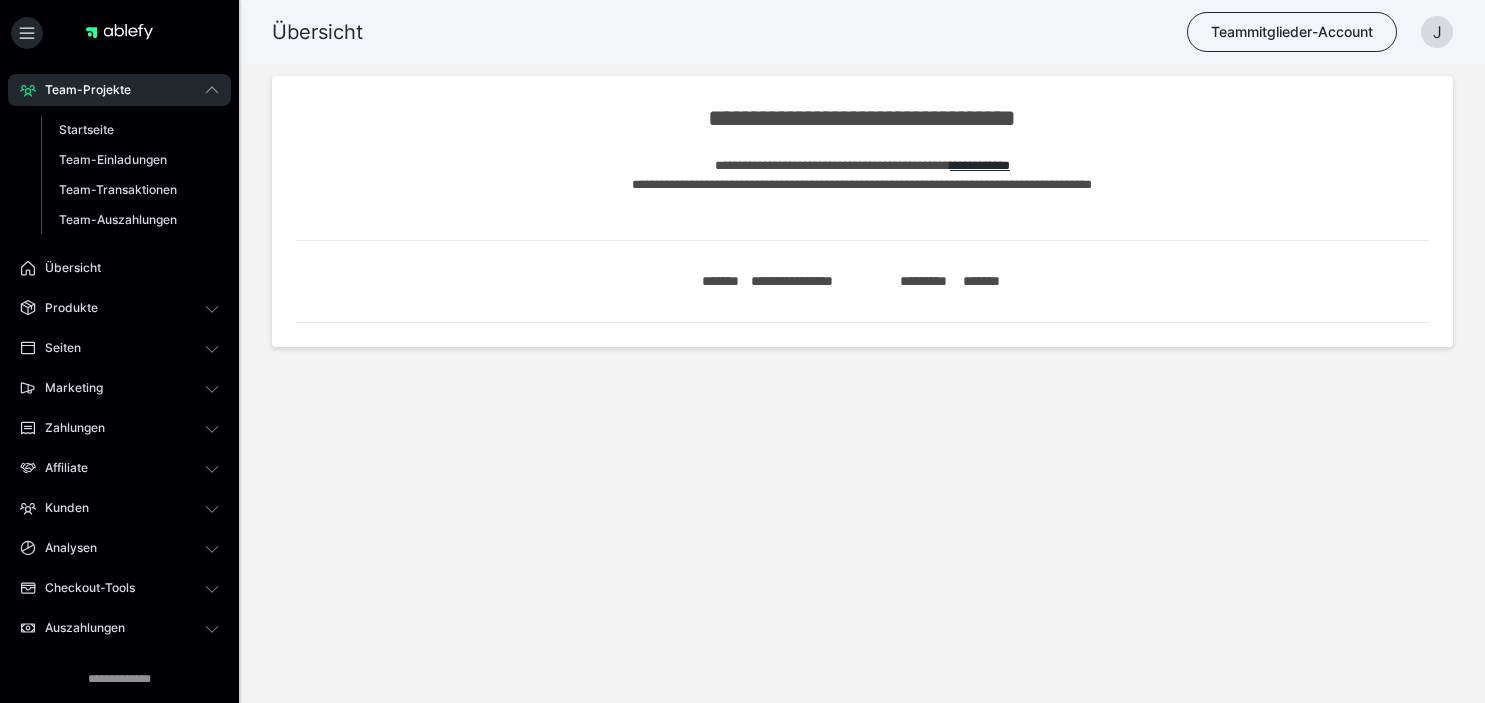 scroll, scrollTop: 0, scrollLeft: 0, axis: both 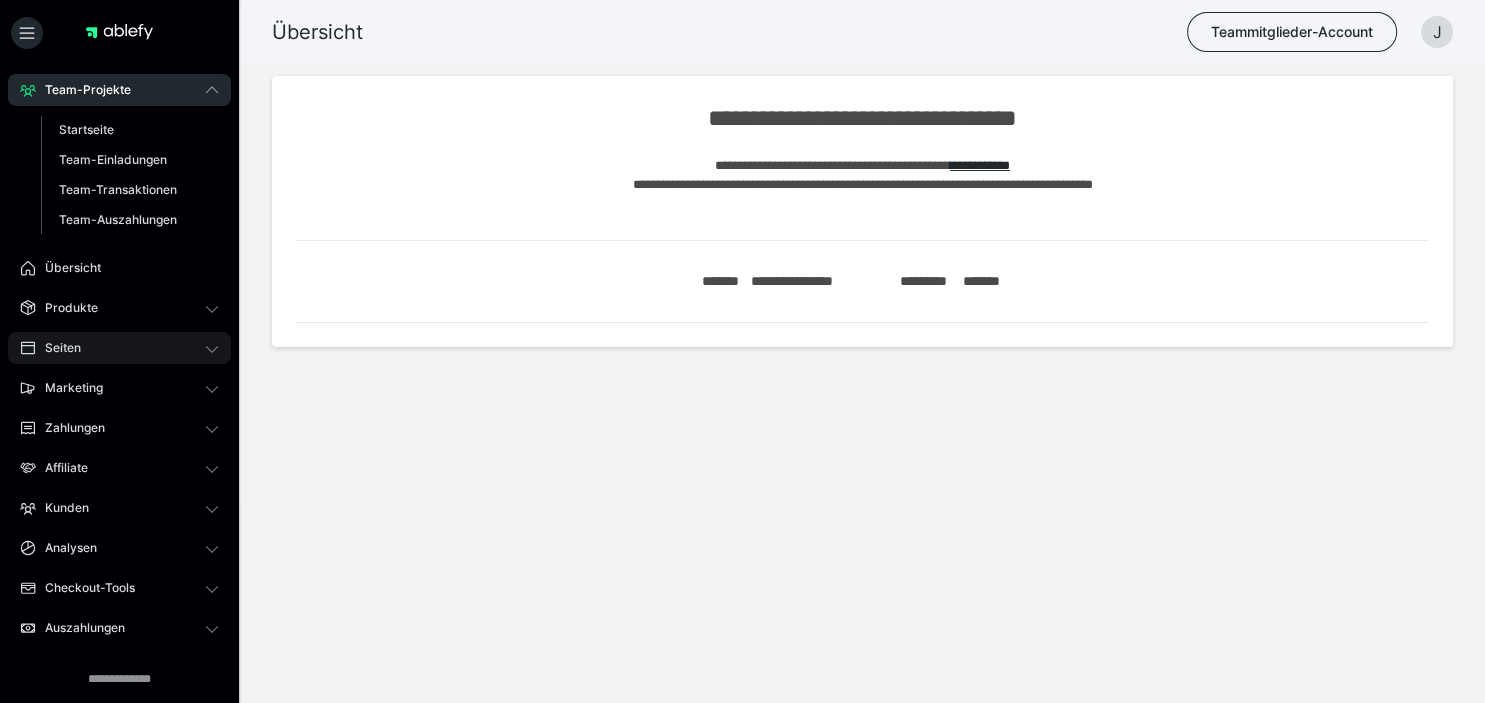 click on "Seiten" at bounding box center [119, 348] 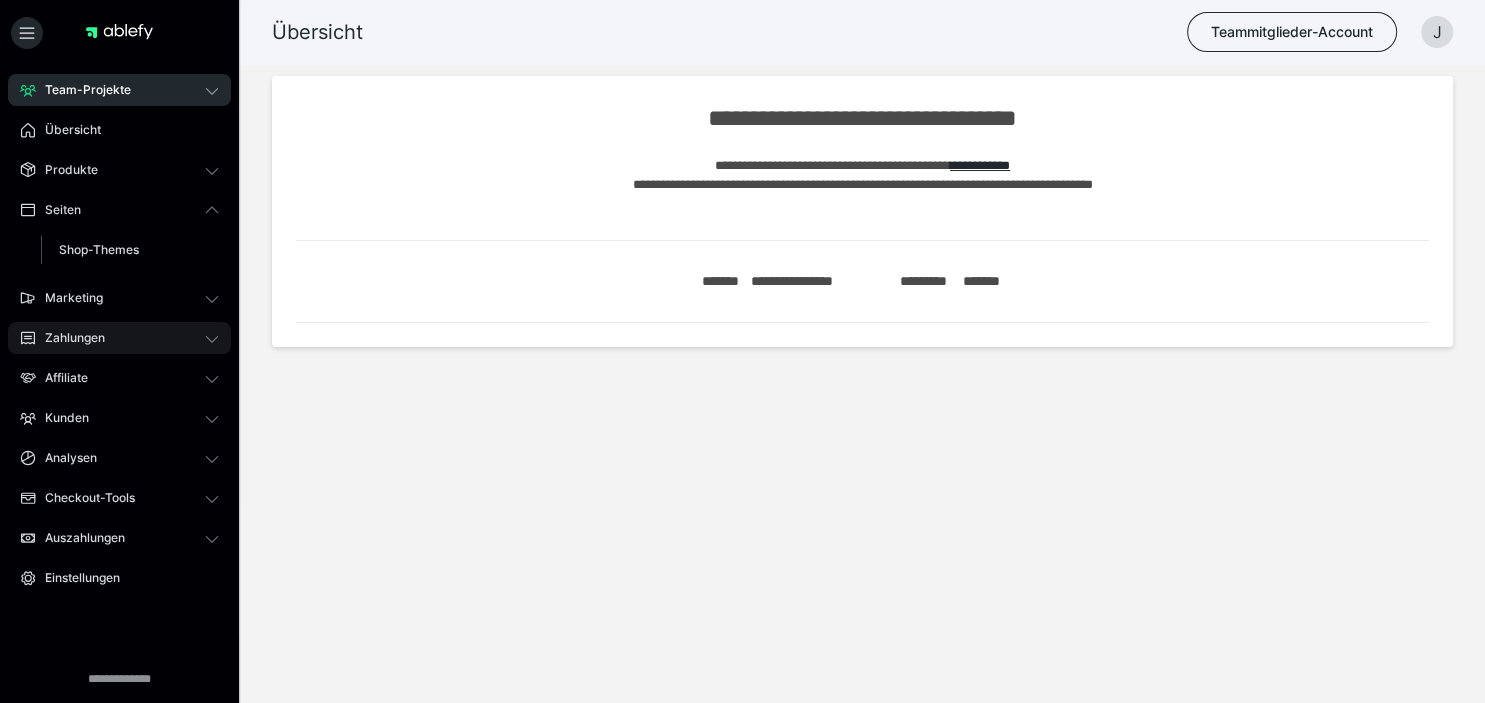 click on "Zahlungen" at bounding box center [119, 338] 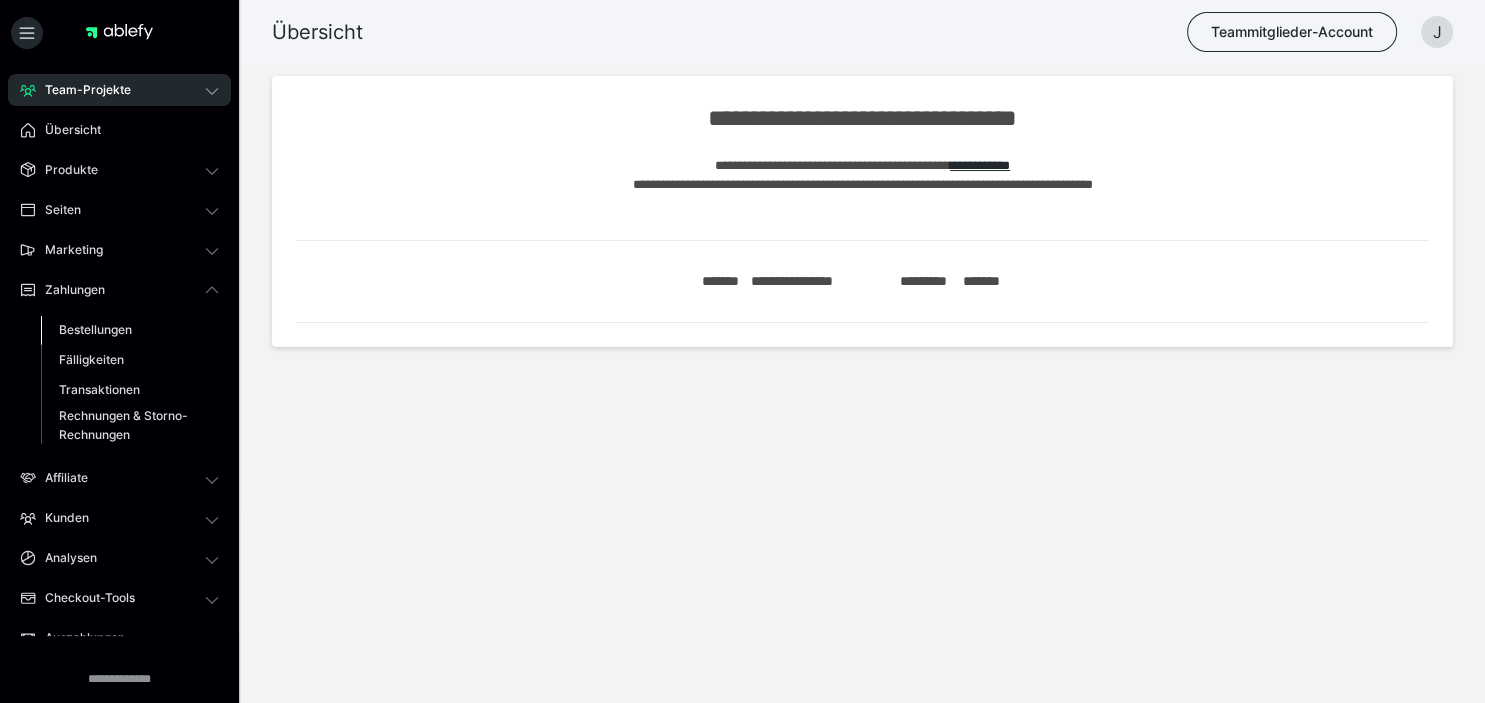 click on "Bestellungen" at bounding box center (95, 329) 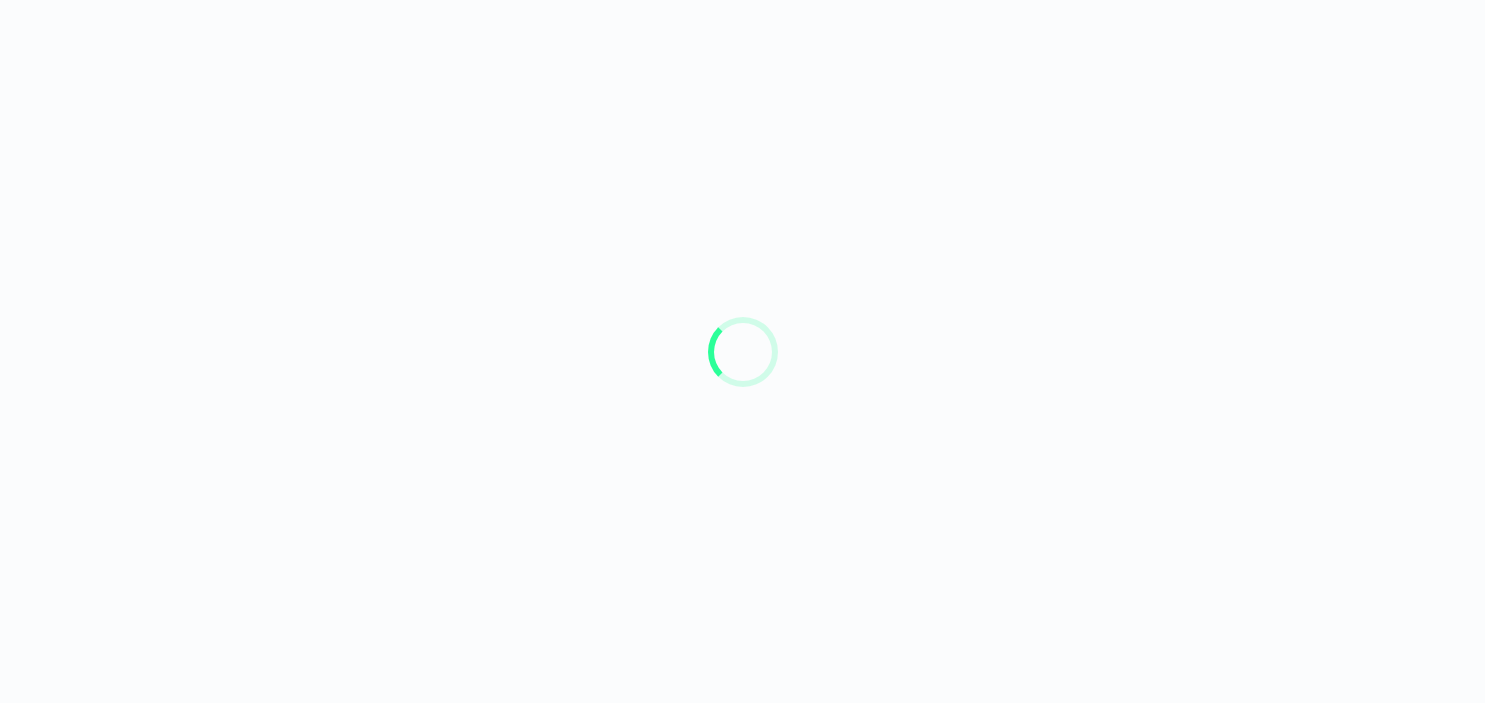 scroll, scrollTop: 0, scrollLeft: 0, axis: both 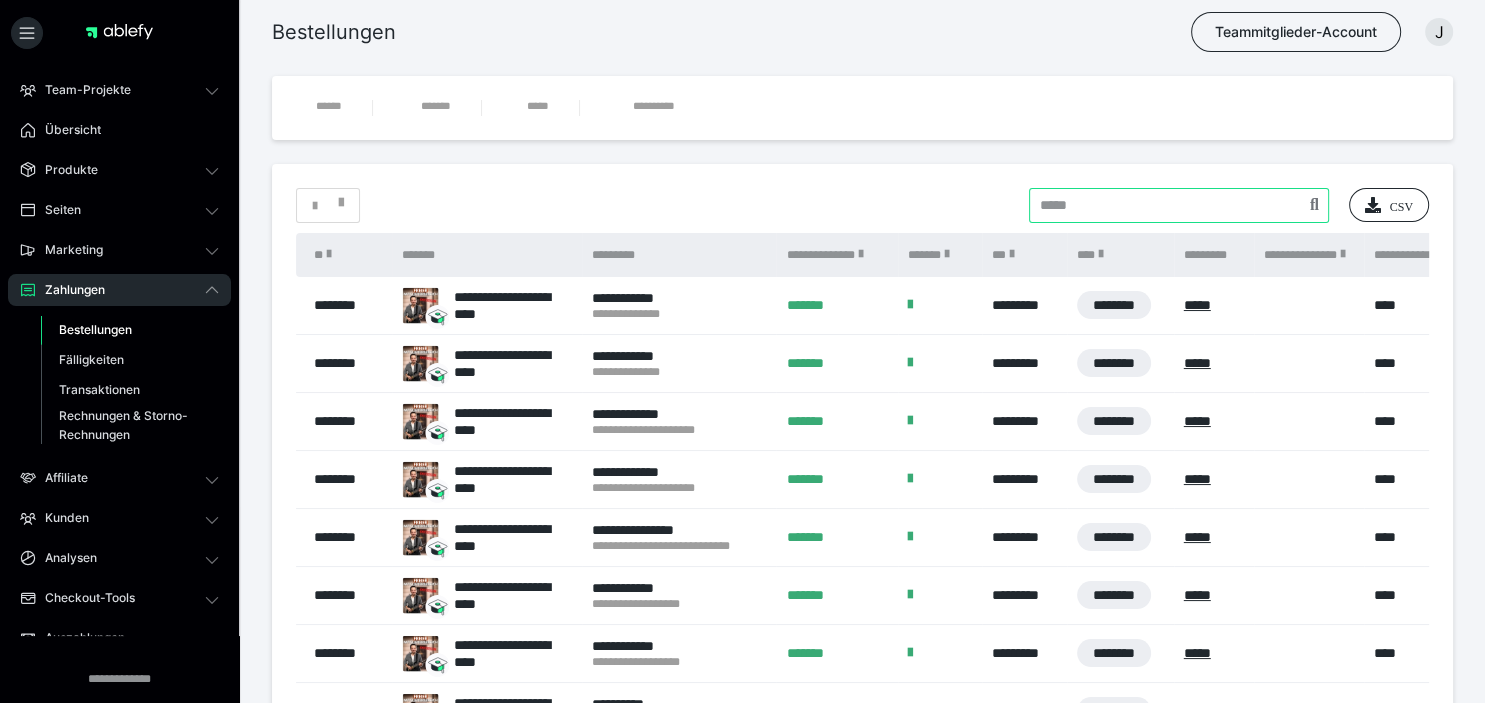 click at bounding box center (1179, 205) 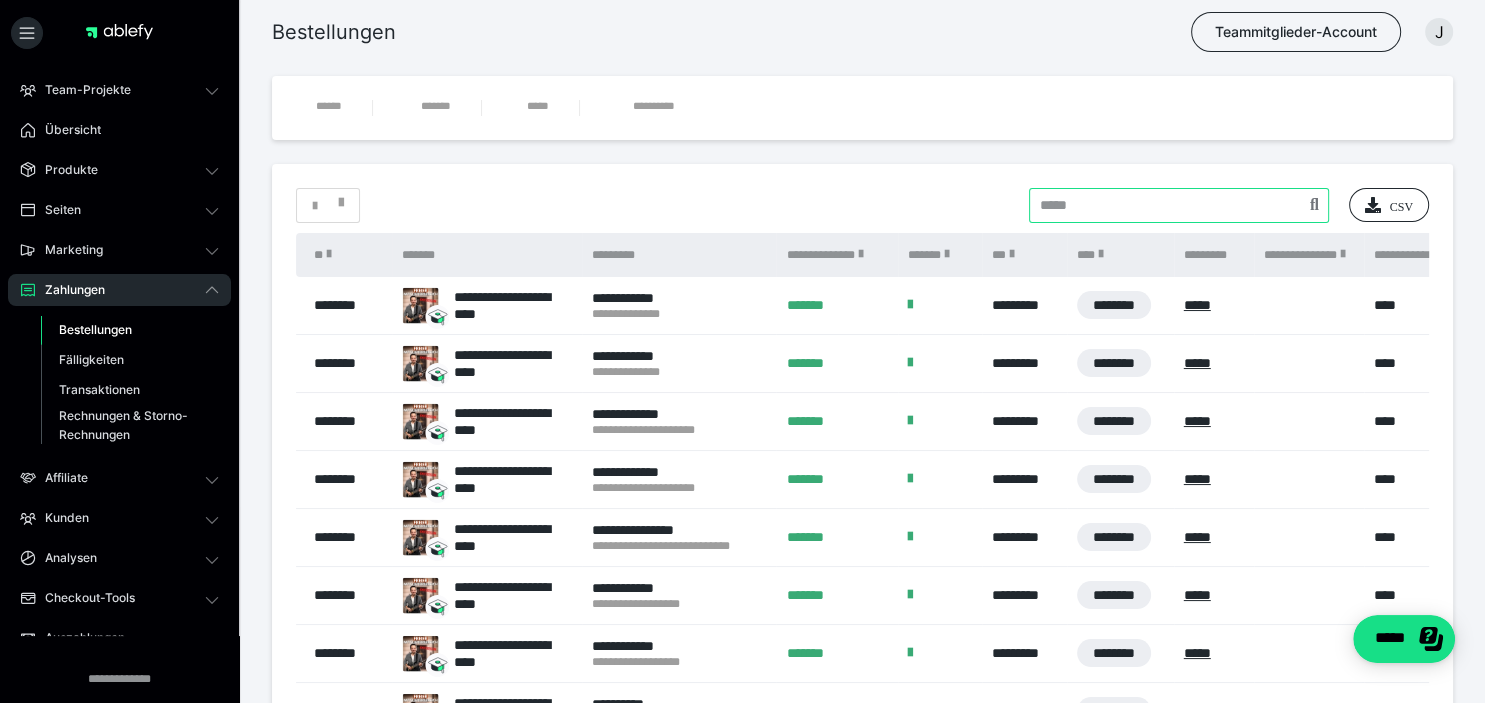 scroll, scrollTop: 0, scrollLeft: 0, axis: both 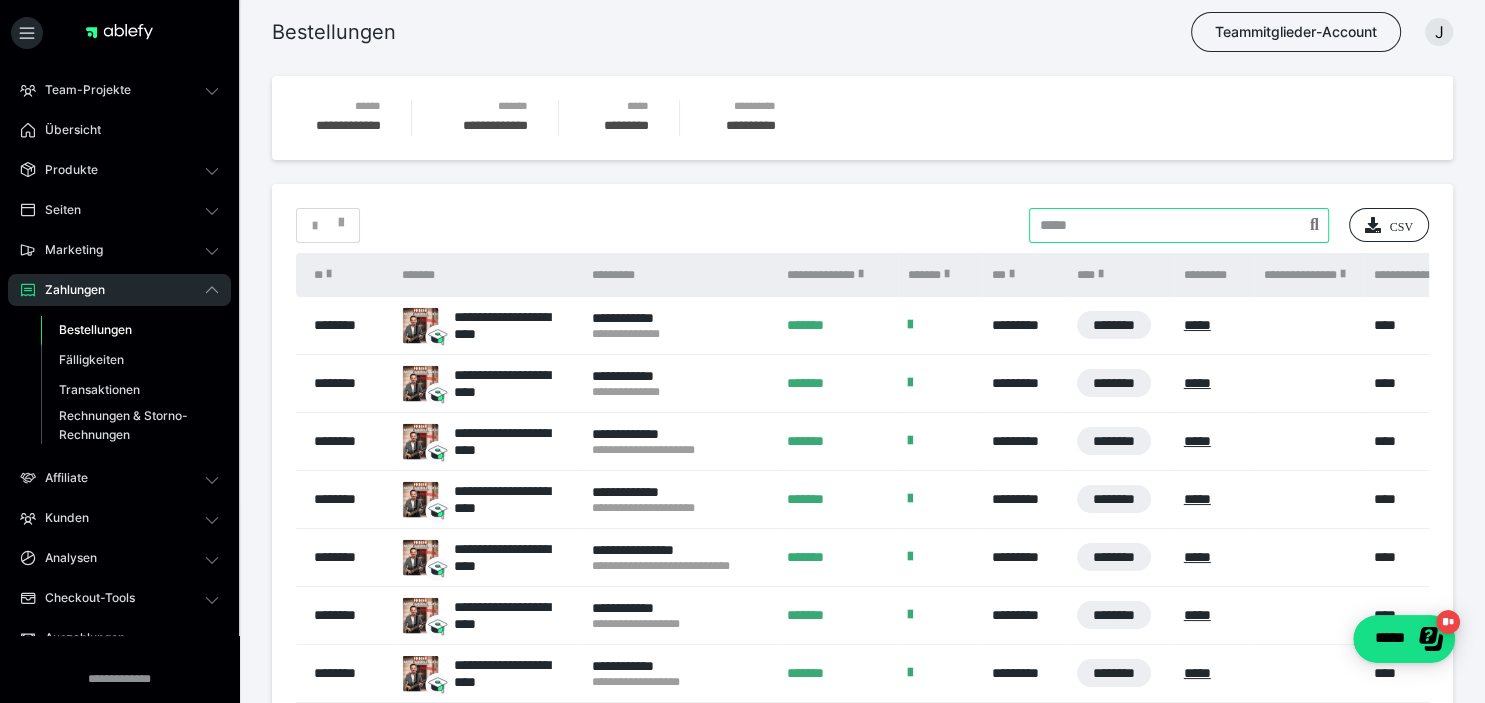 click at bounding box center (1179, 225) 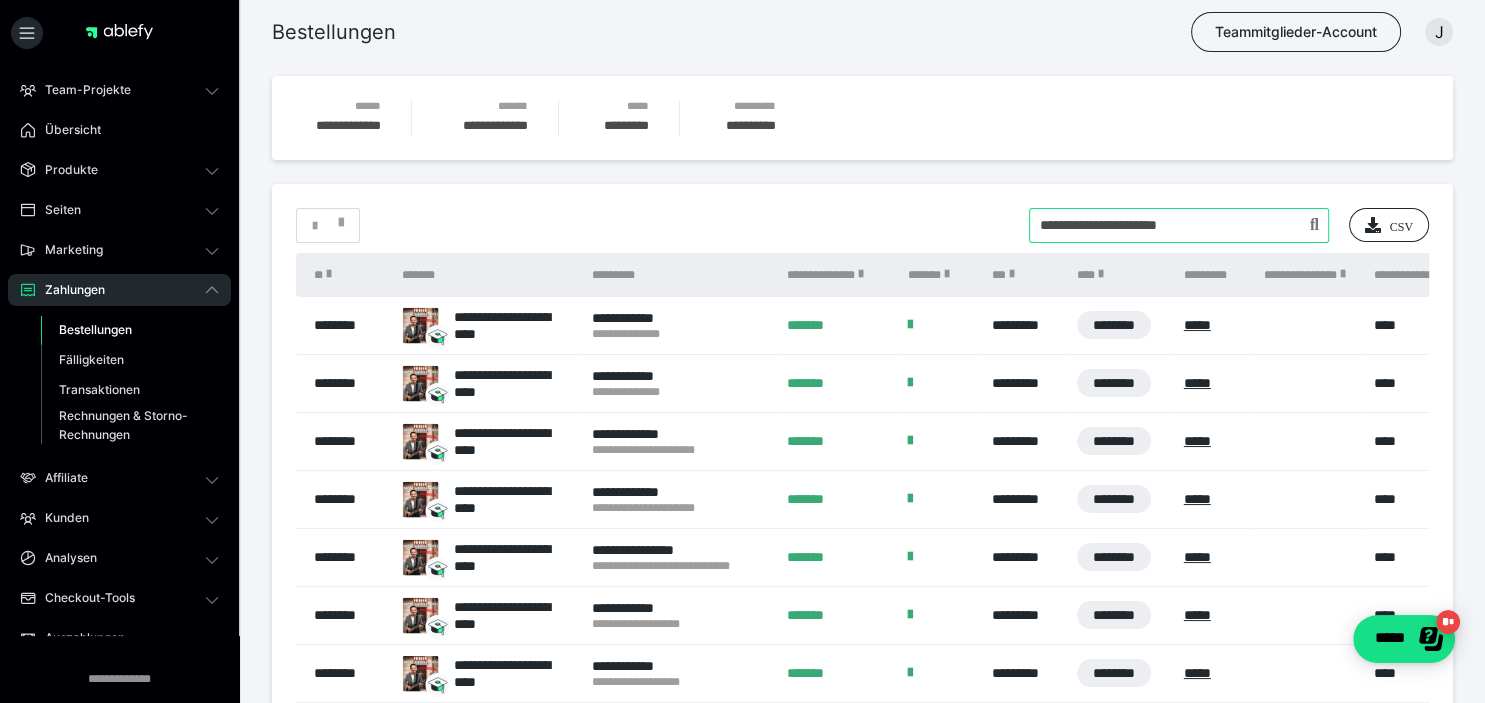 type on "**********" 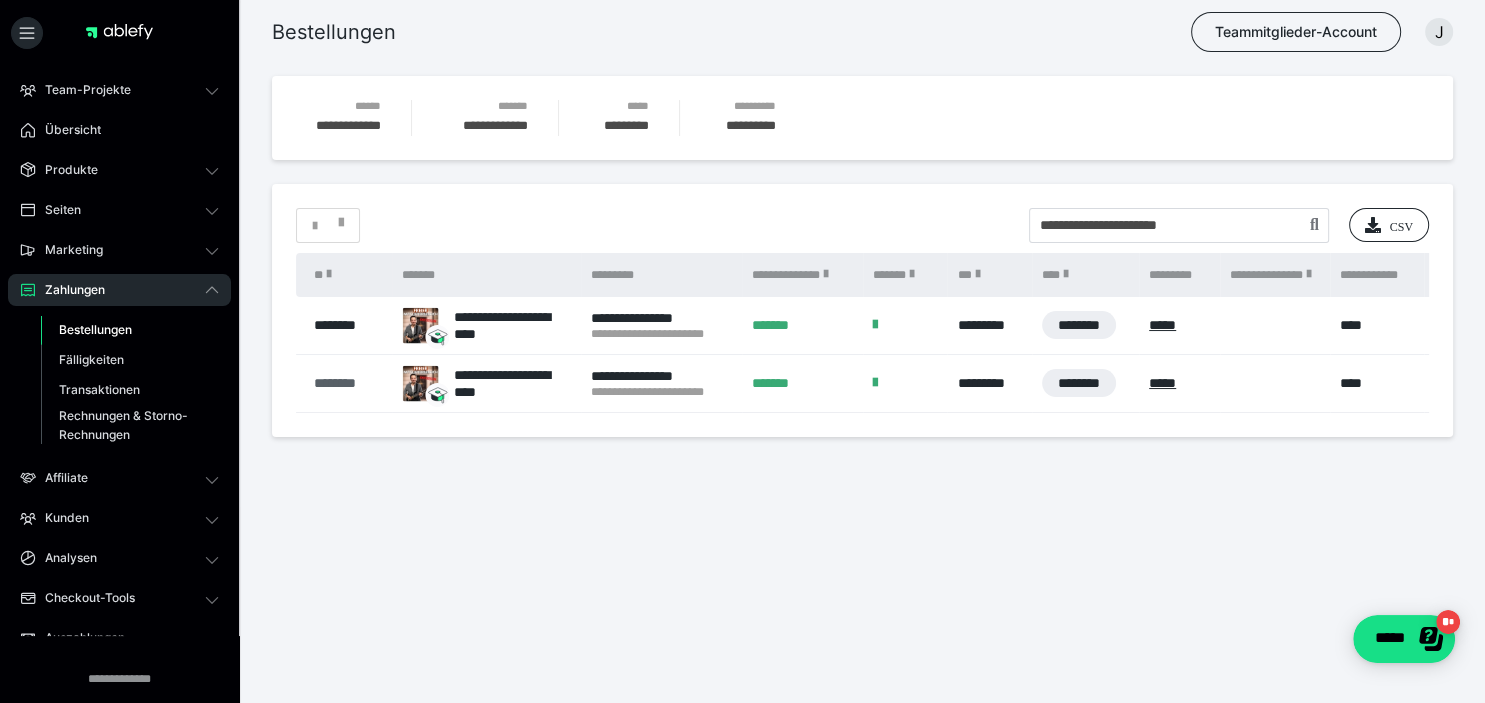 click on "********" at bounding box center (348, 383) 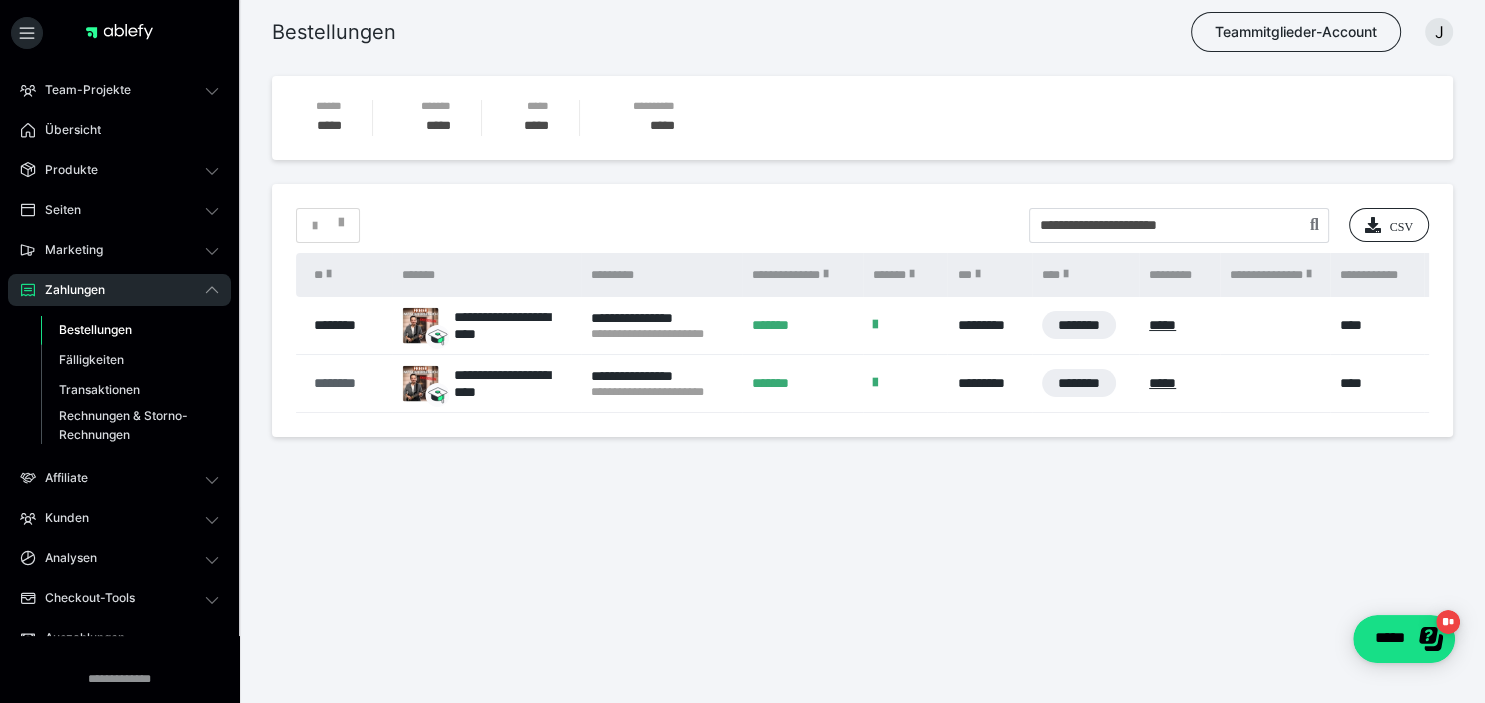 click on "********" at bounding box center (348, 383) 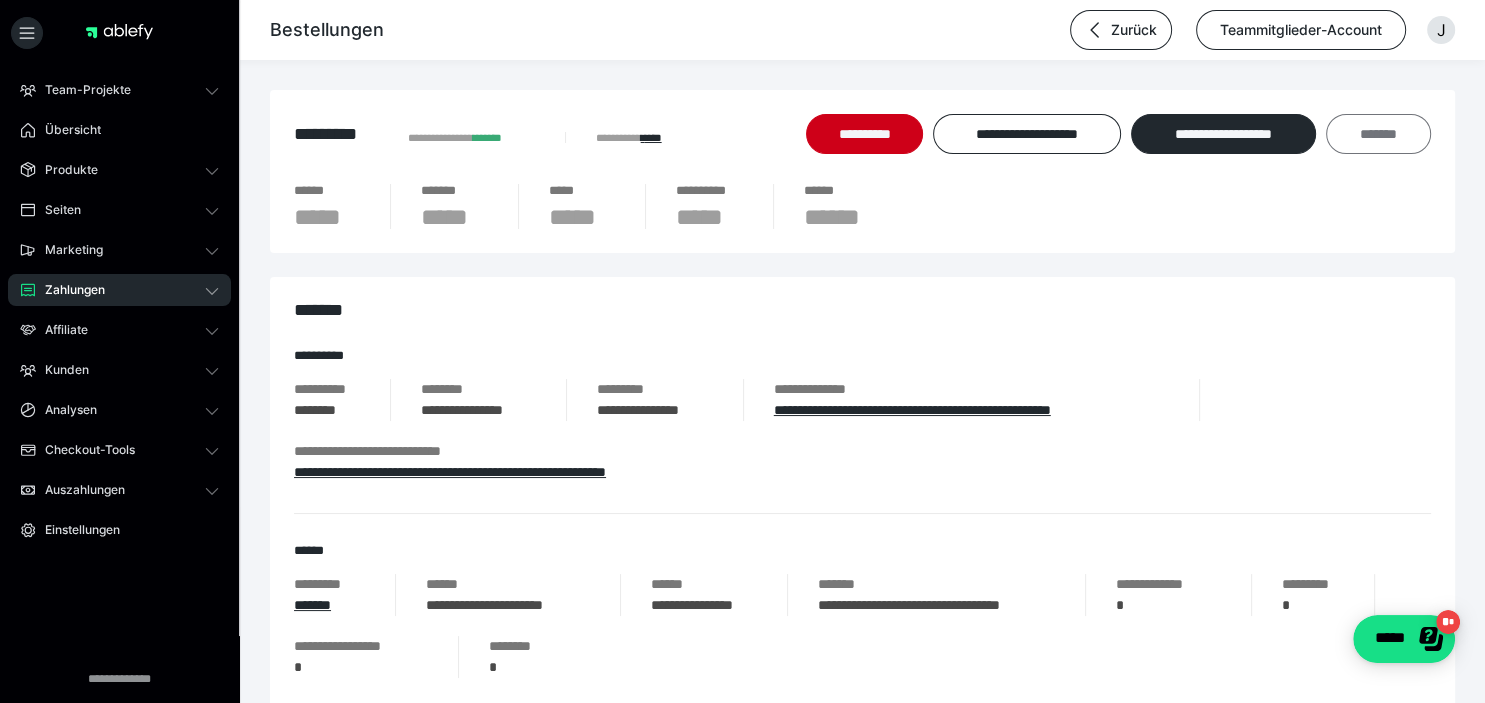 click on "*******" at bounding box center (1378, 134) 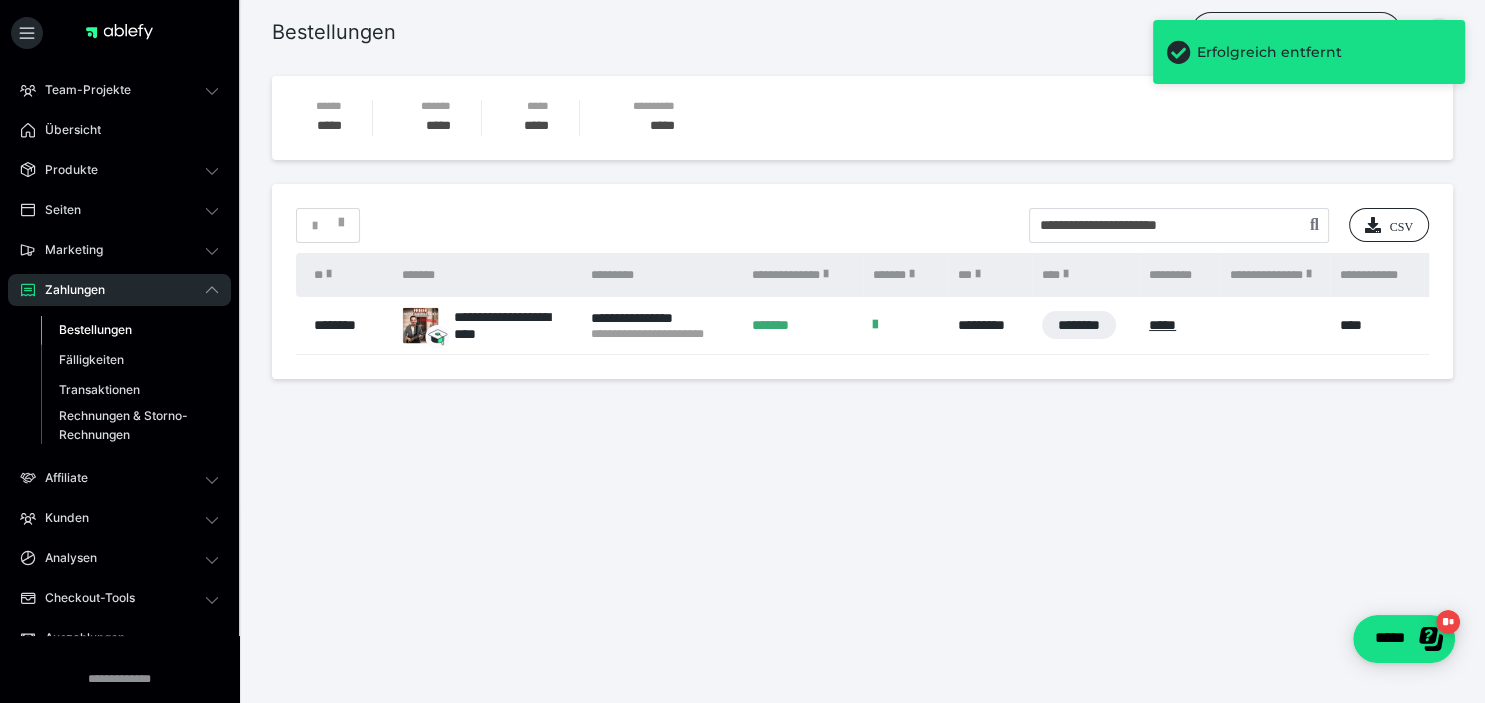 click on "Erfolgreich entfernt" at bounding box center [1309, 60] 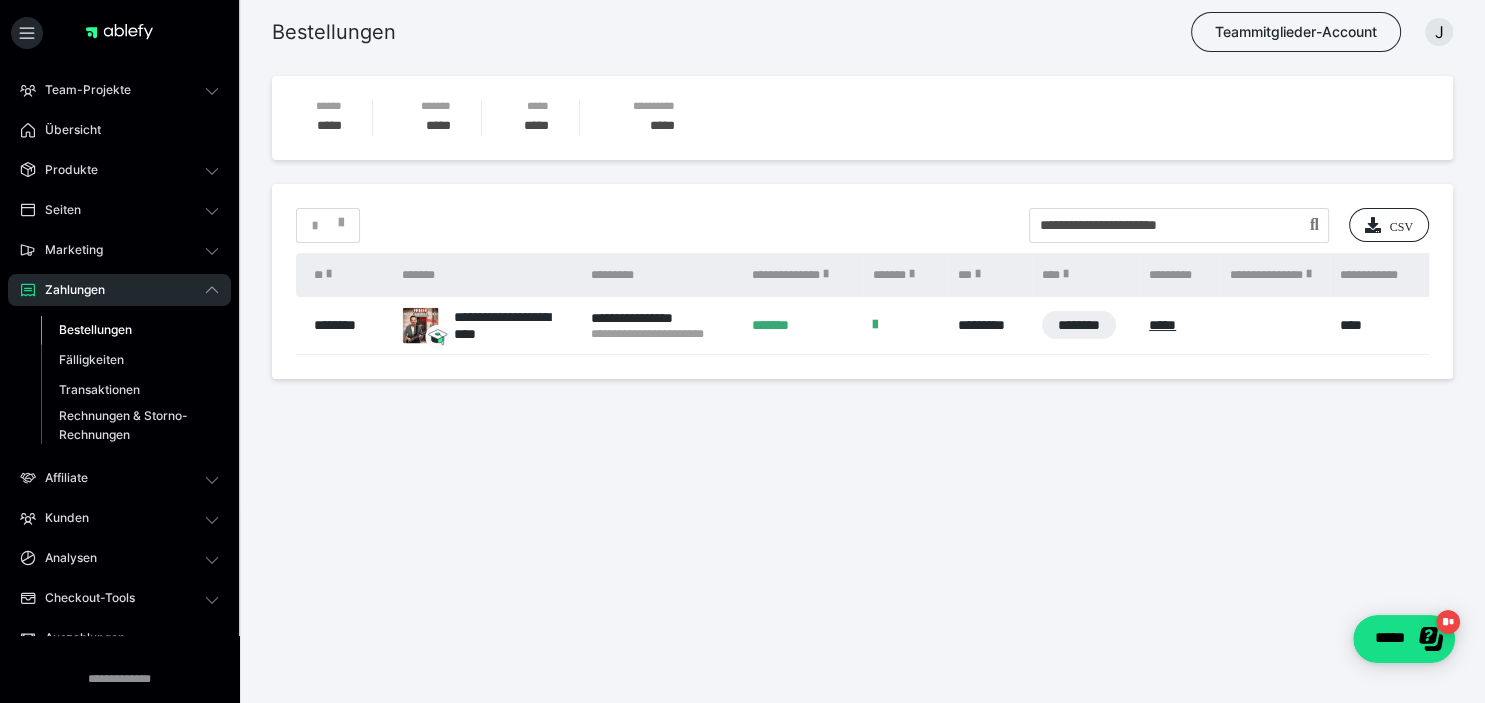 click on "Erfolgreich entfernt" at bounding box center [1309, 60] 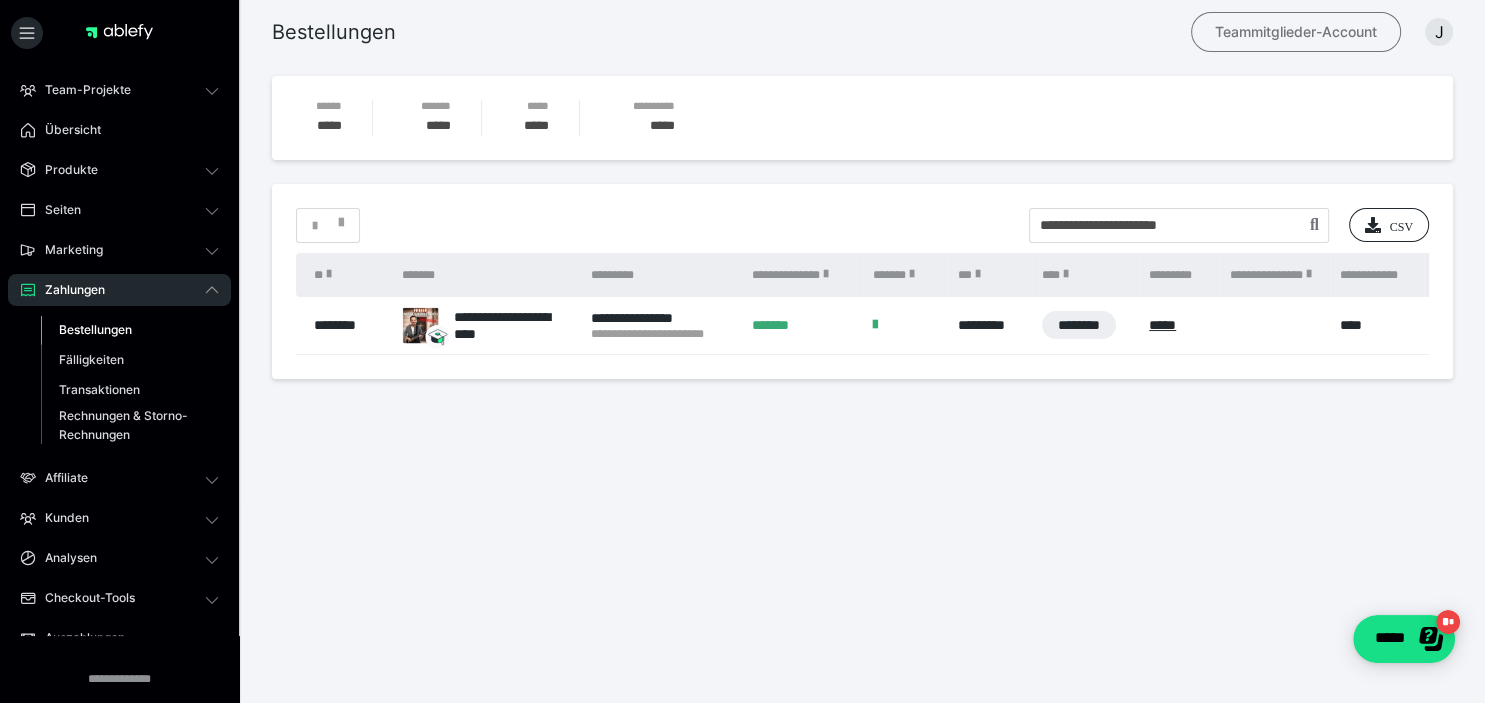click on "Teammitglieder-Account" at bounding box center [1296, 32] 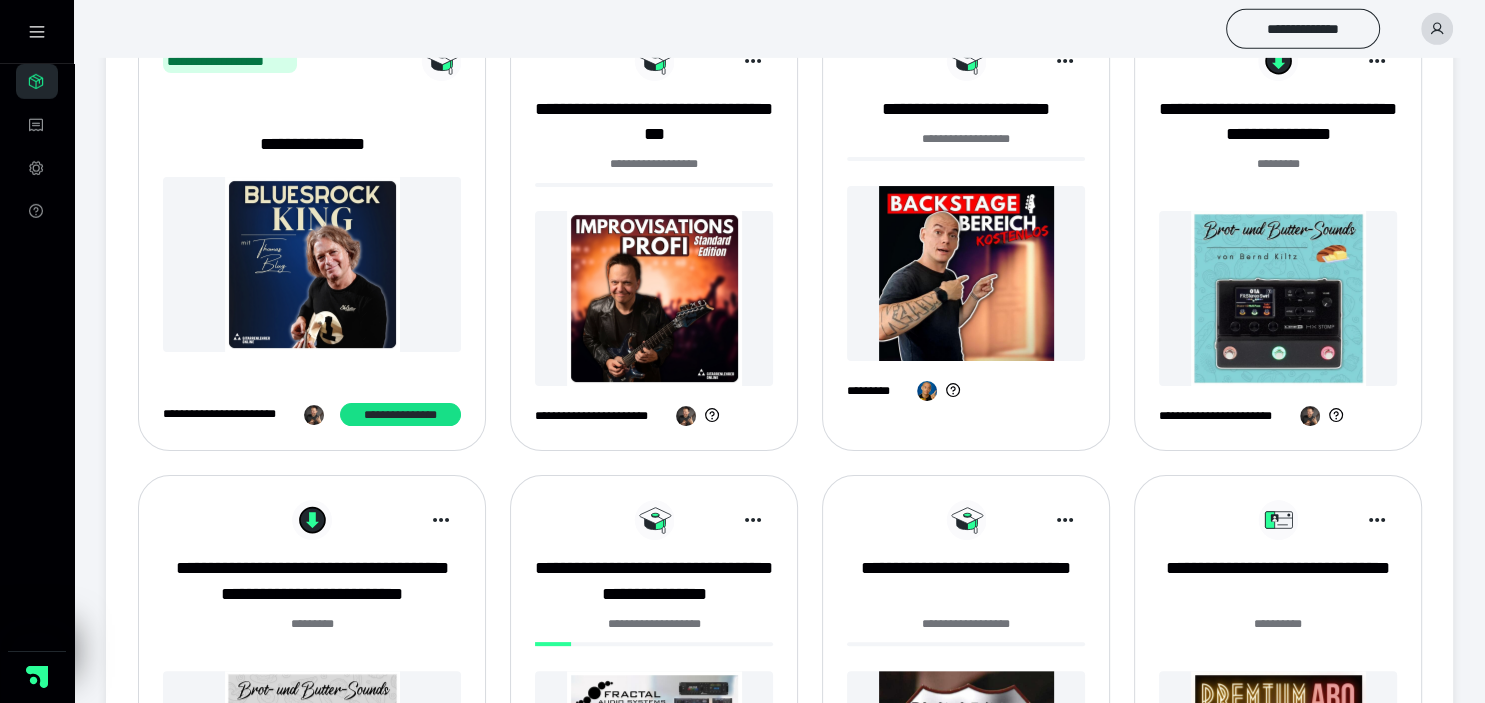 scroll, scrollTop: 562, scrollLeft: 0, axis: vertical 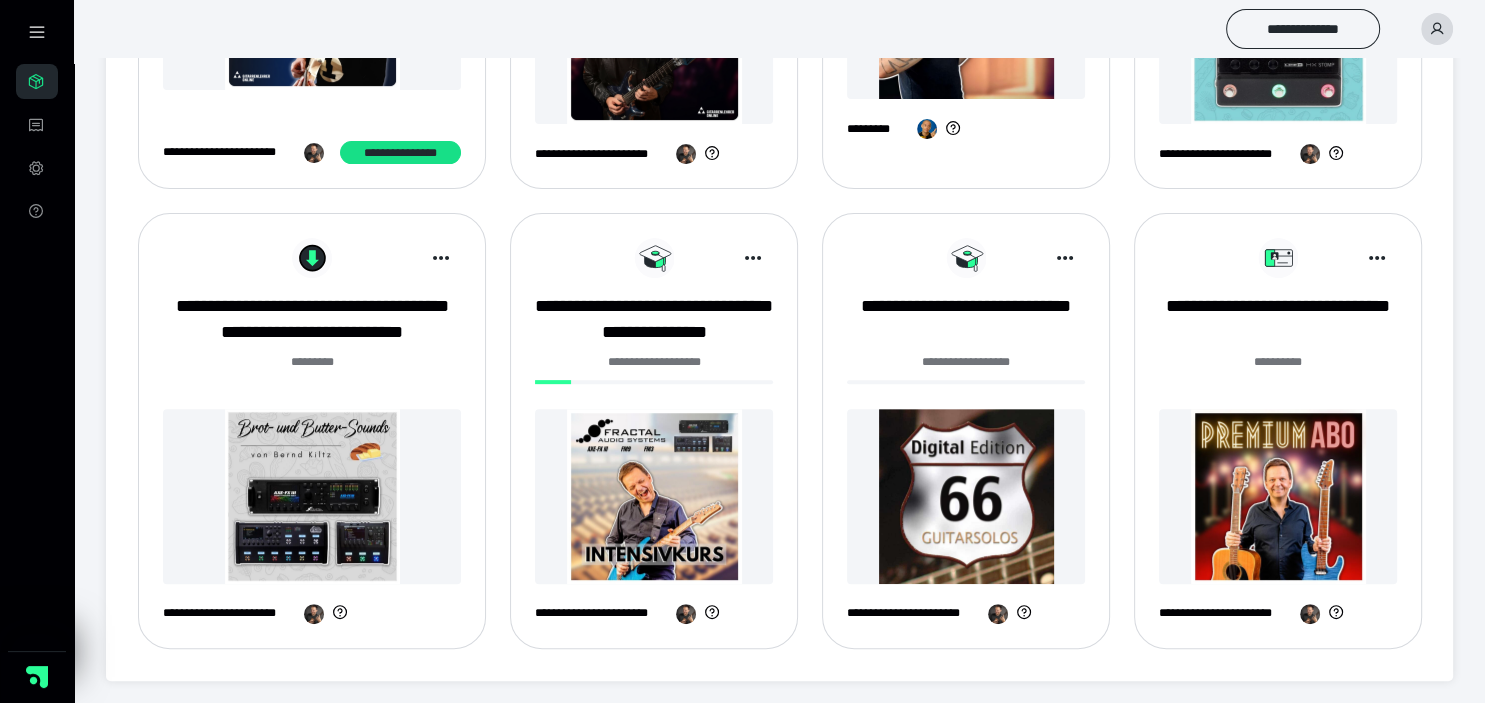click at bounding box center [312, 496] 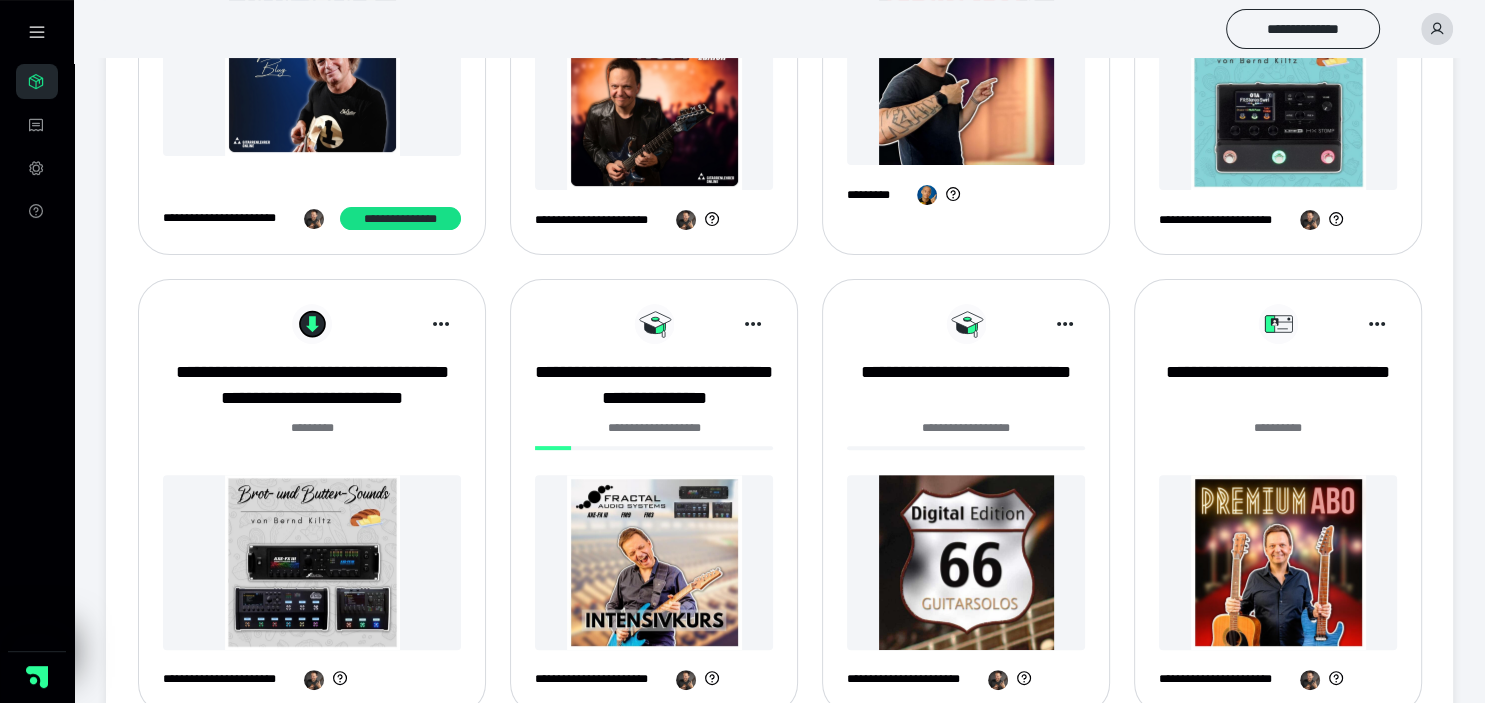 scroll, scrollTop: 562, scrollLeft: 0, axis: vertical 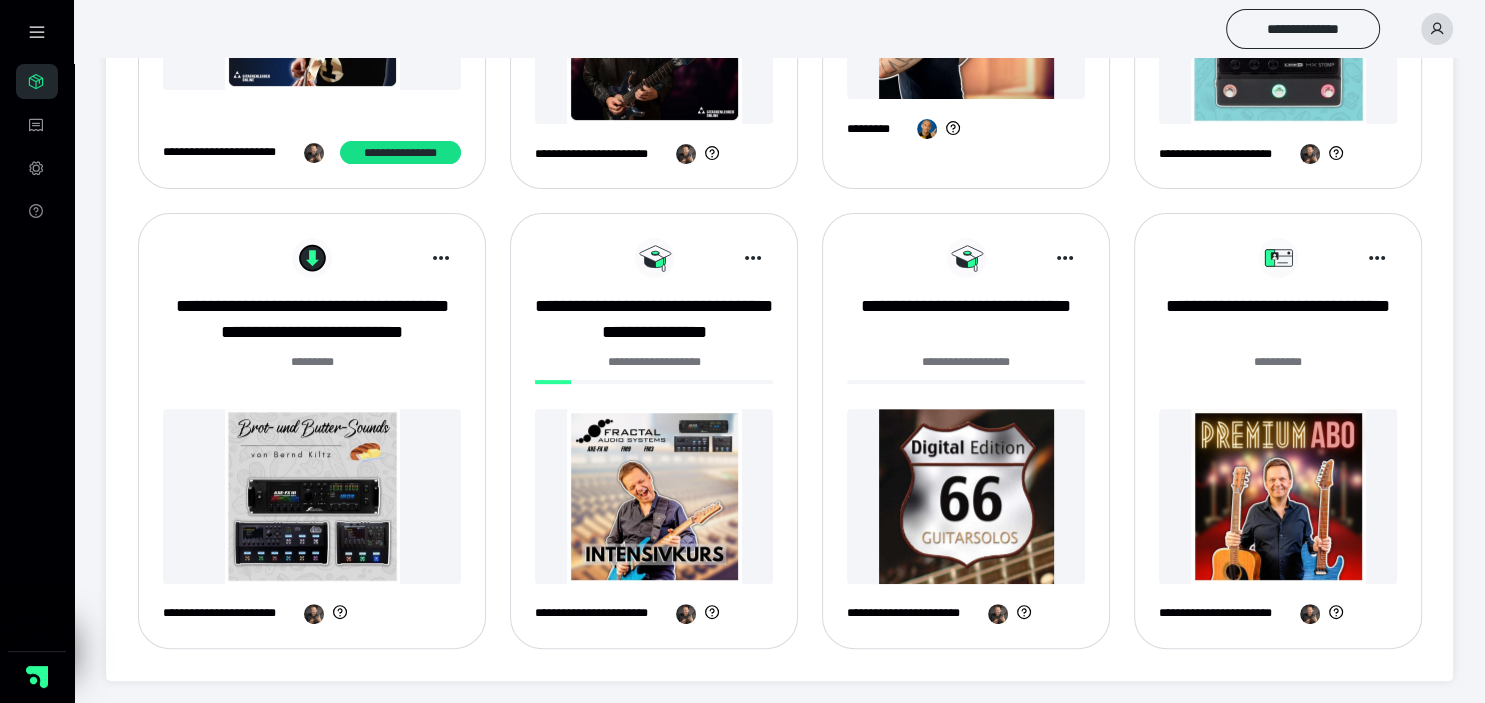 click at bounding box center [654, 496] 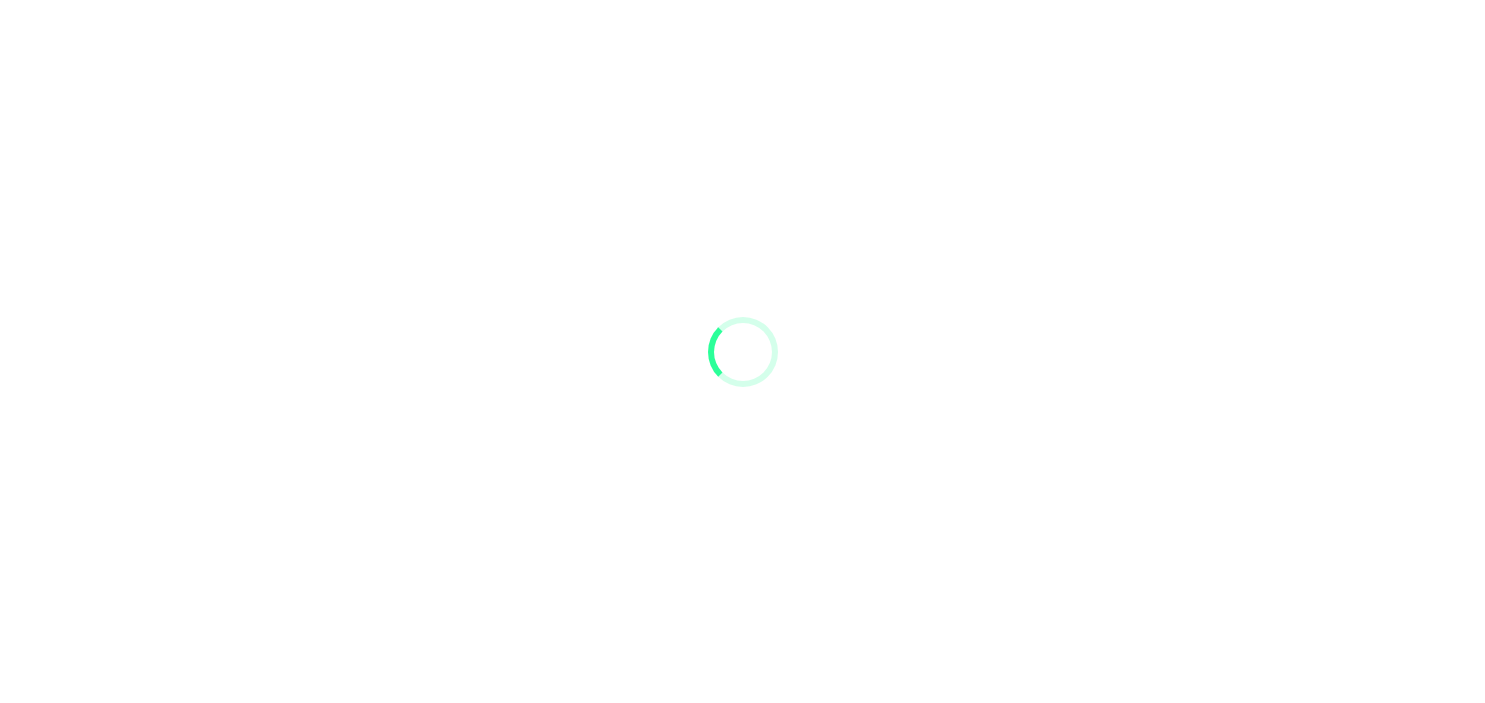 scroll, scrollTop: 0, scrollLeft: 0, axis: both 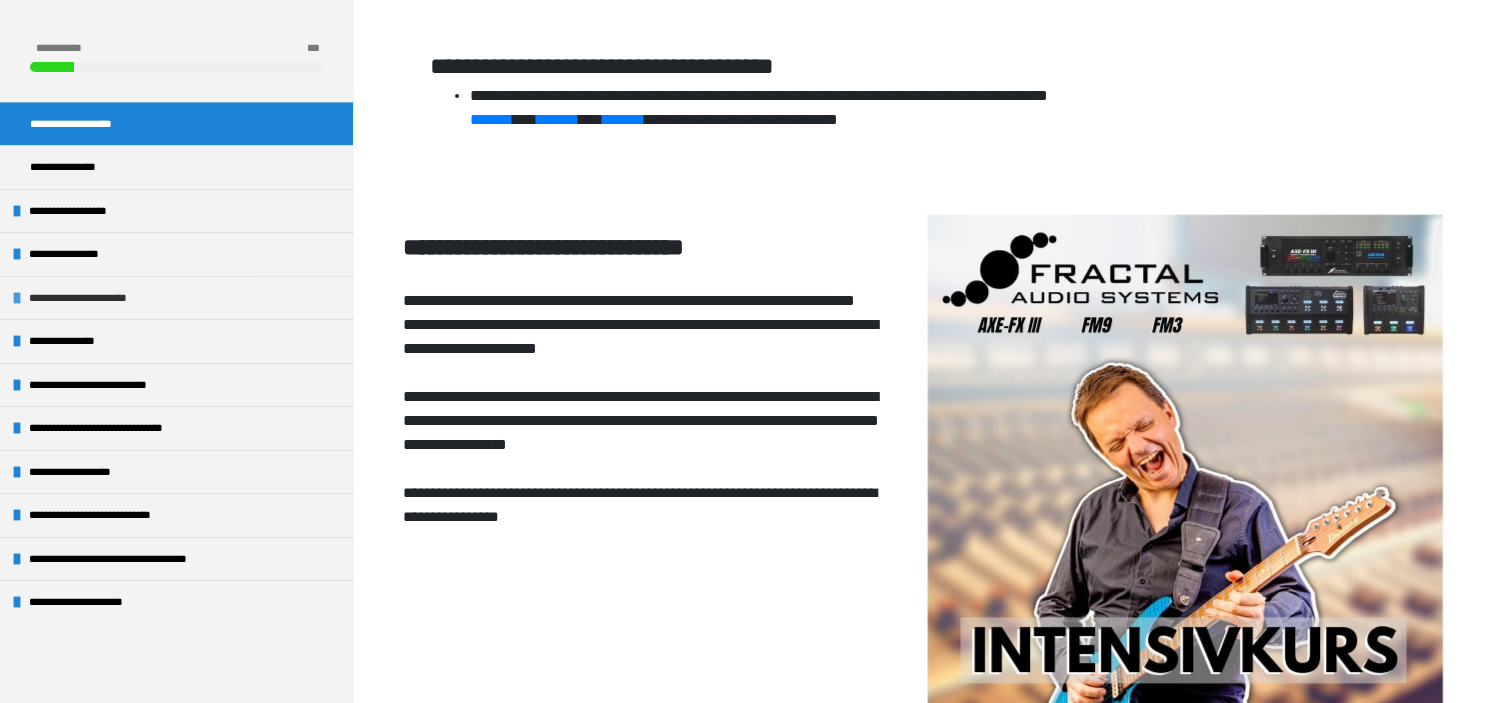 click on "**********" at bounding box center (176, 298) 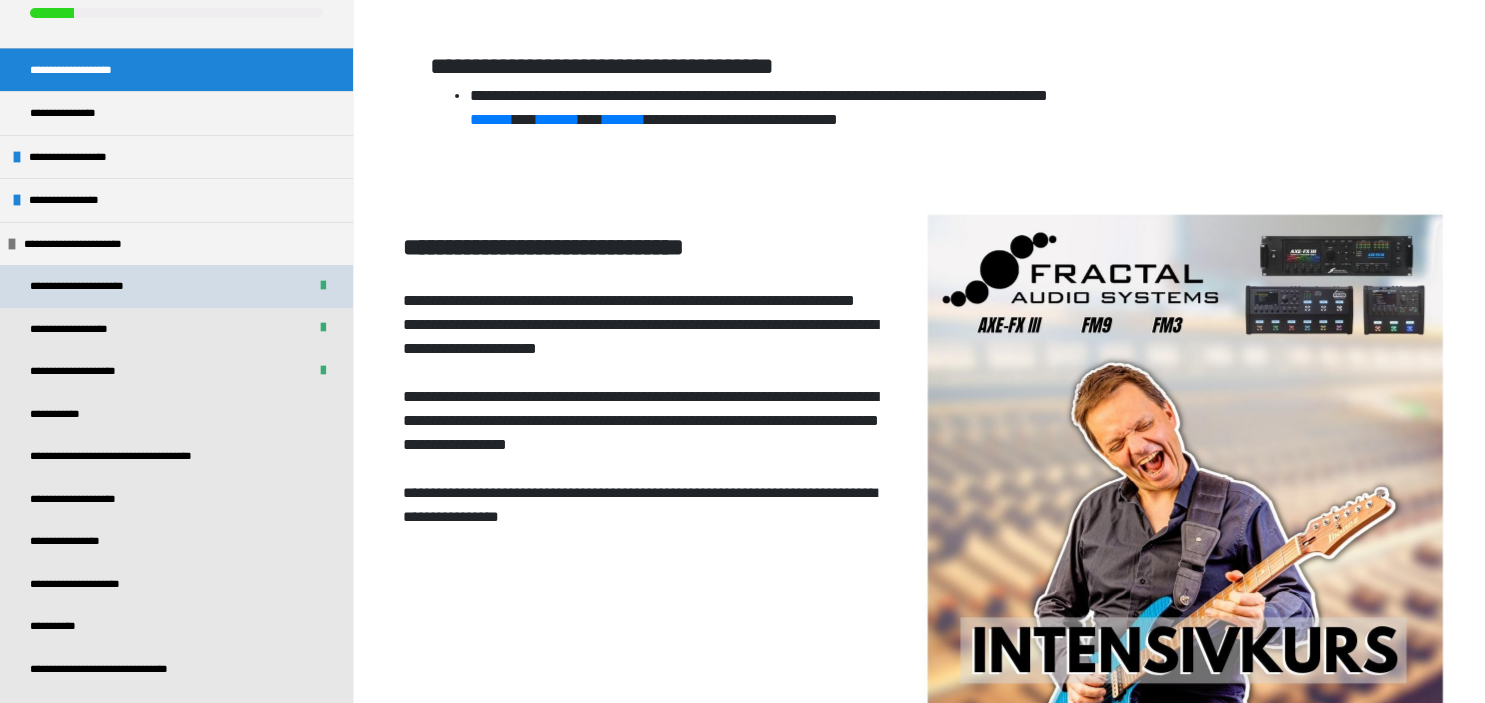 scroll, scrollTop: 96, scrollLeft: 0, axis: vertical 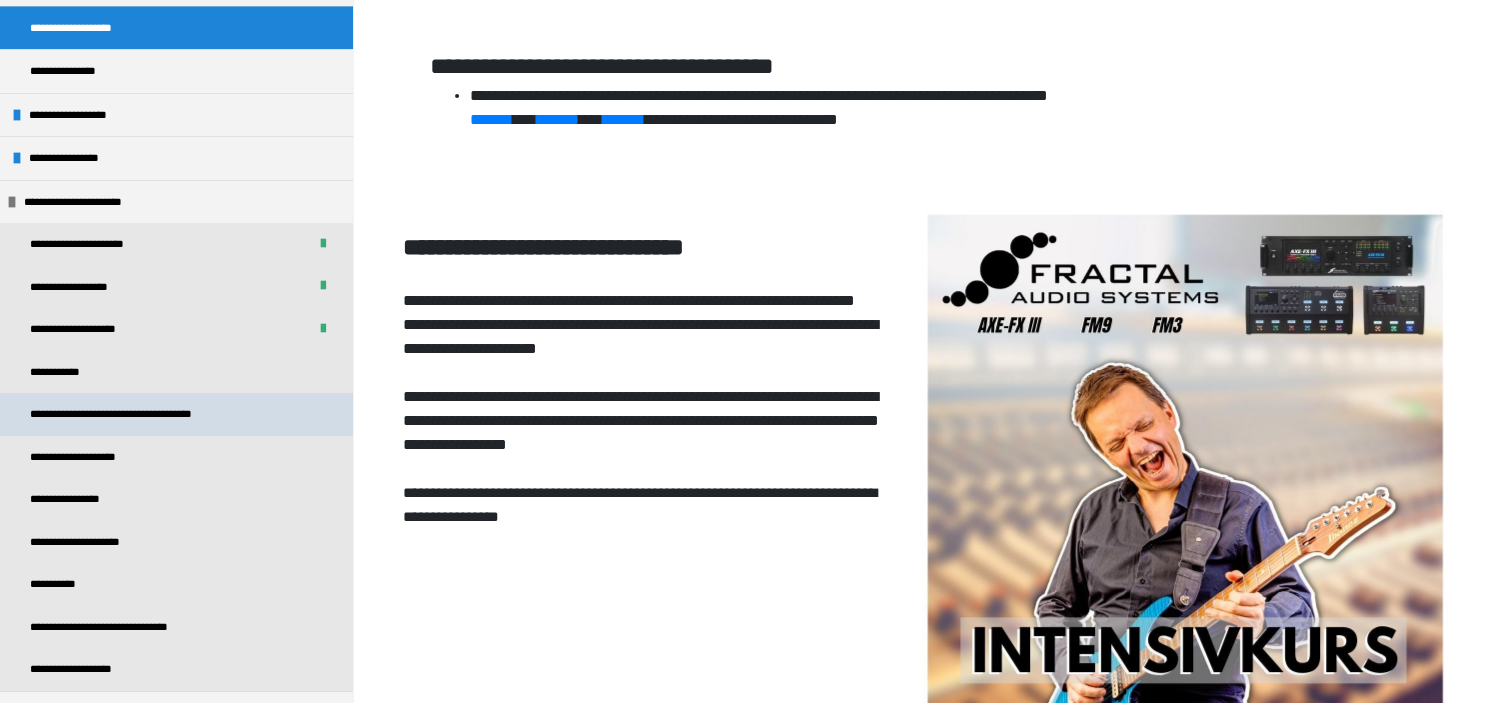 click on "**********" at bounding box center [145, 414] 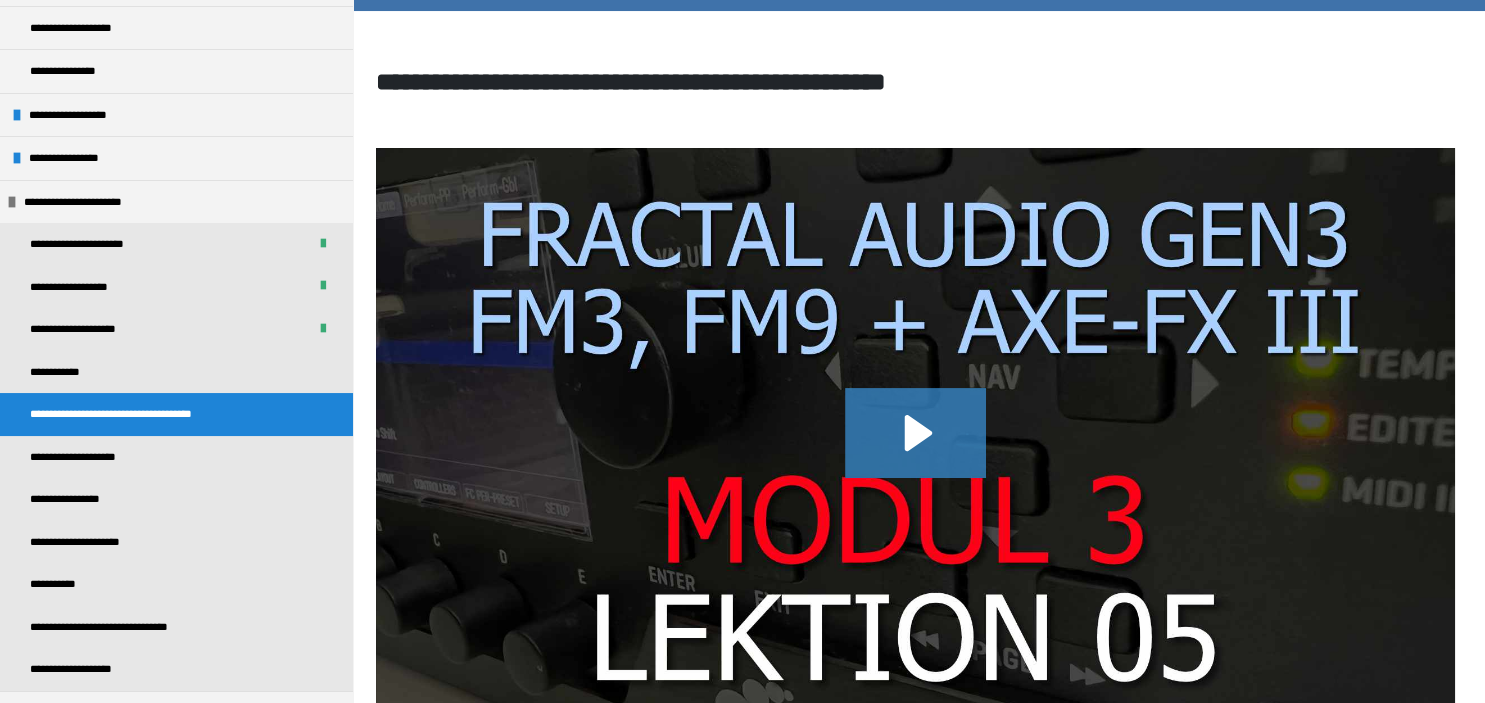click 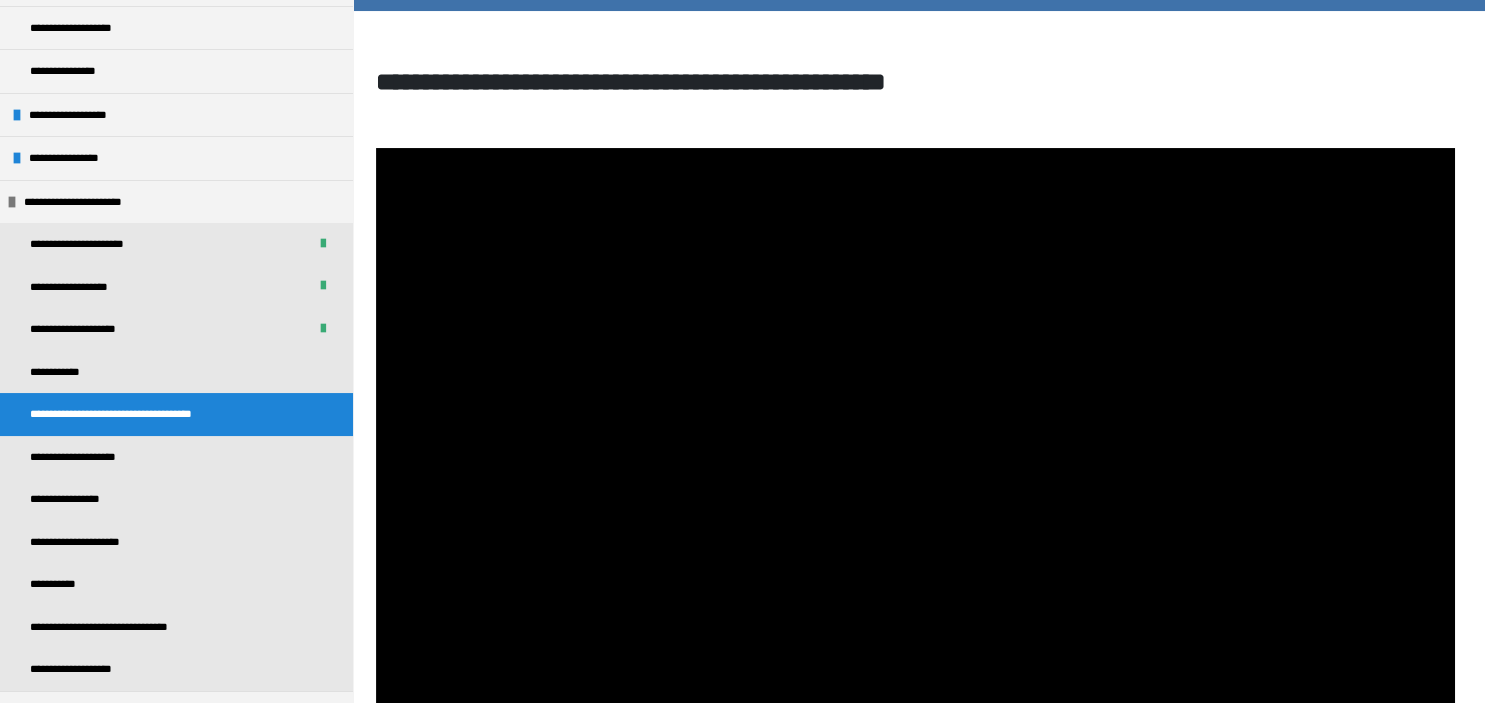type 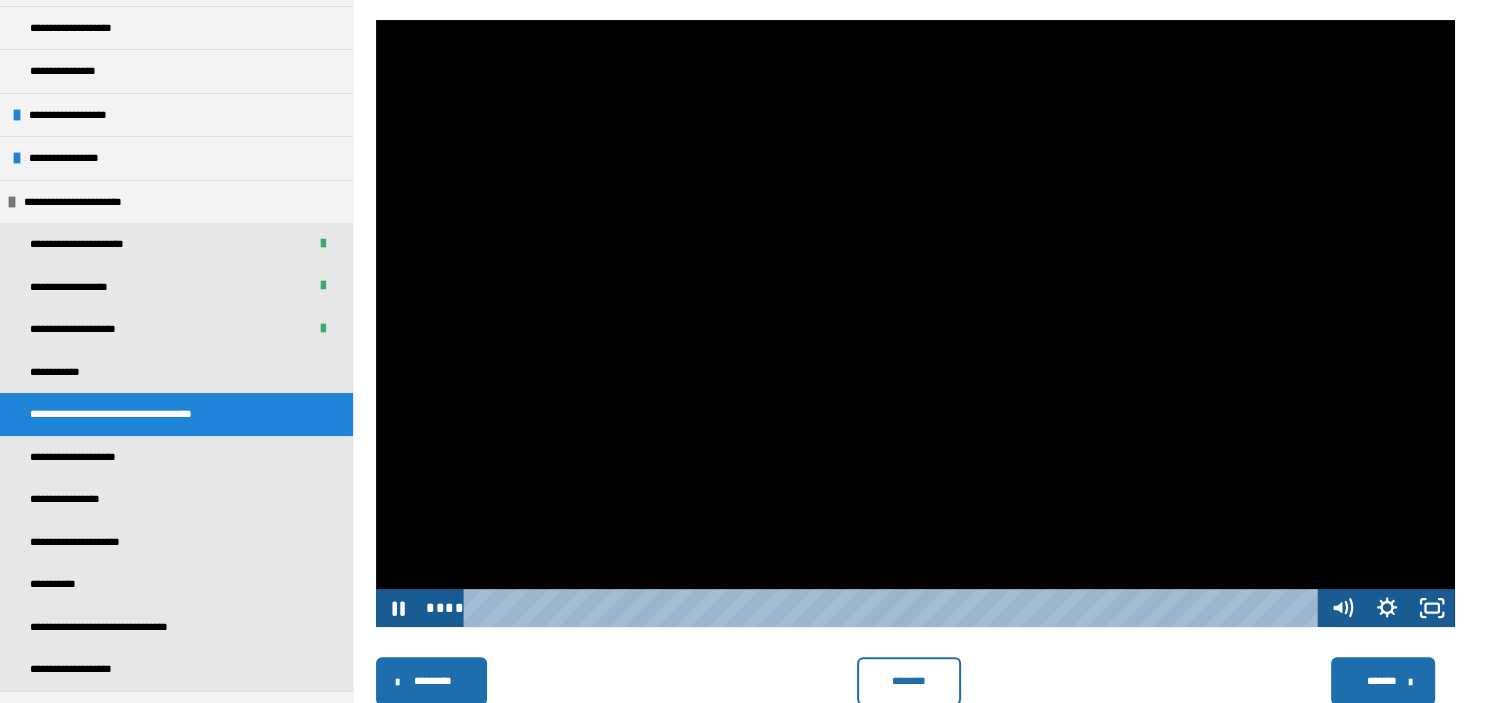 scroll, scrollTop: 353, scrollLeft: 0, axis: vertical 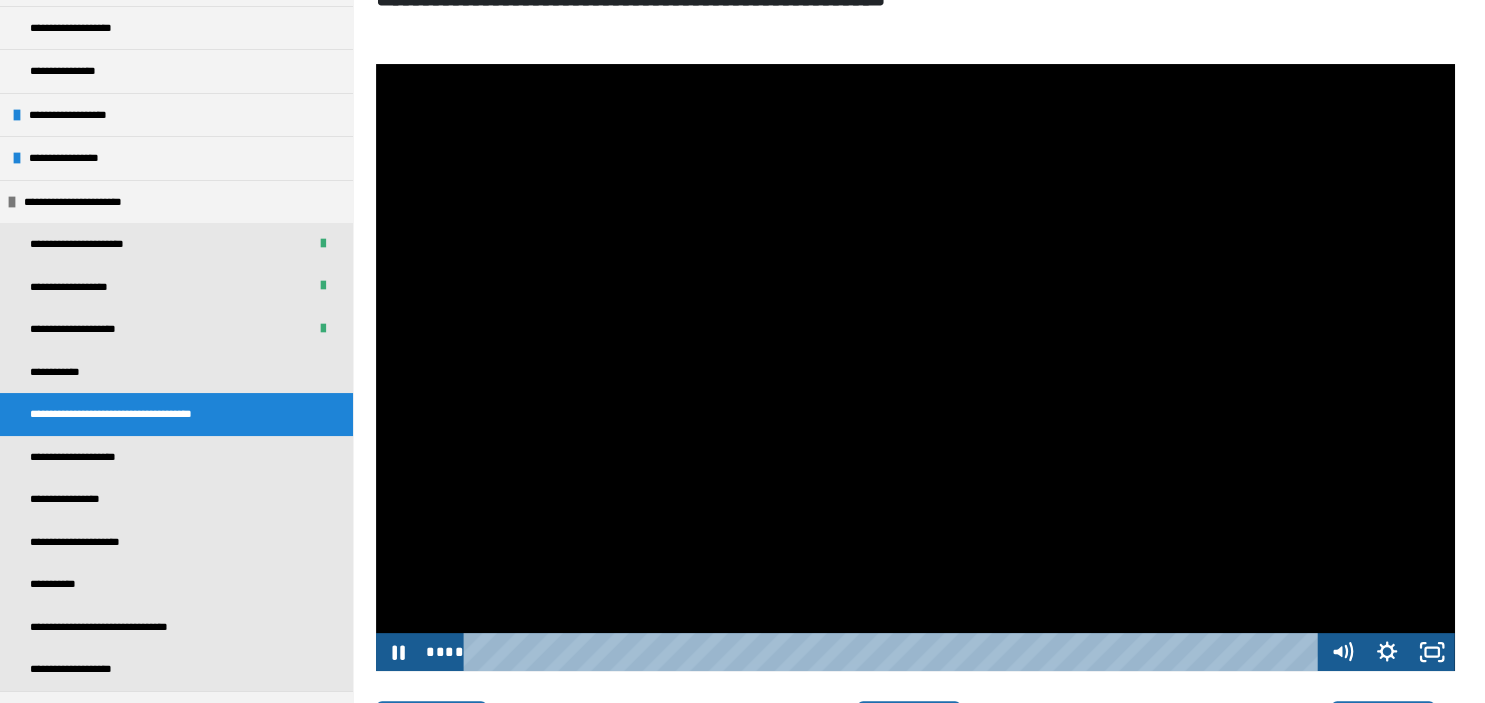 click at bounding box center [895, 652] 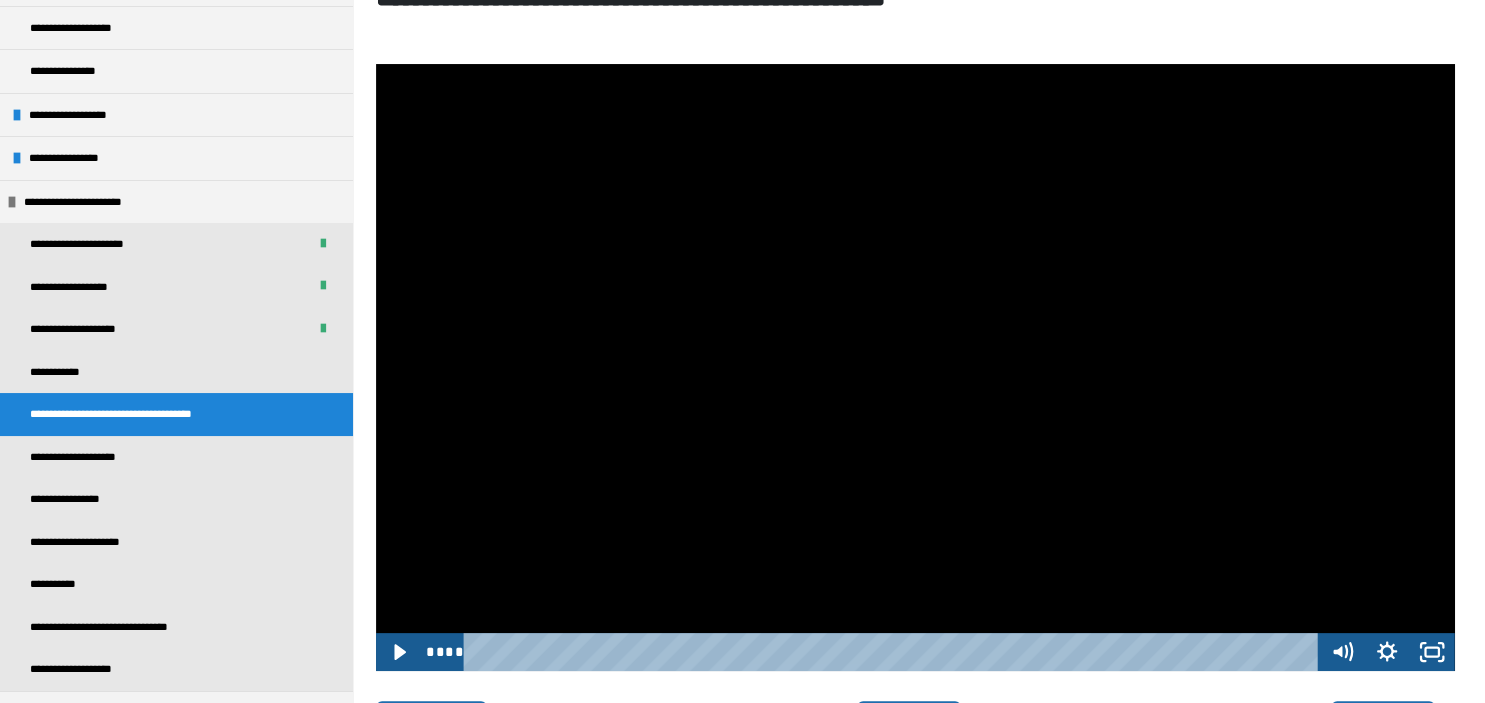 scroll, scrollTop: 0, scrollLeft: 0, axis: both 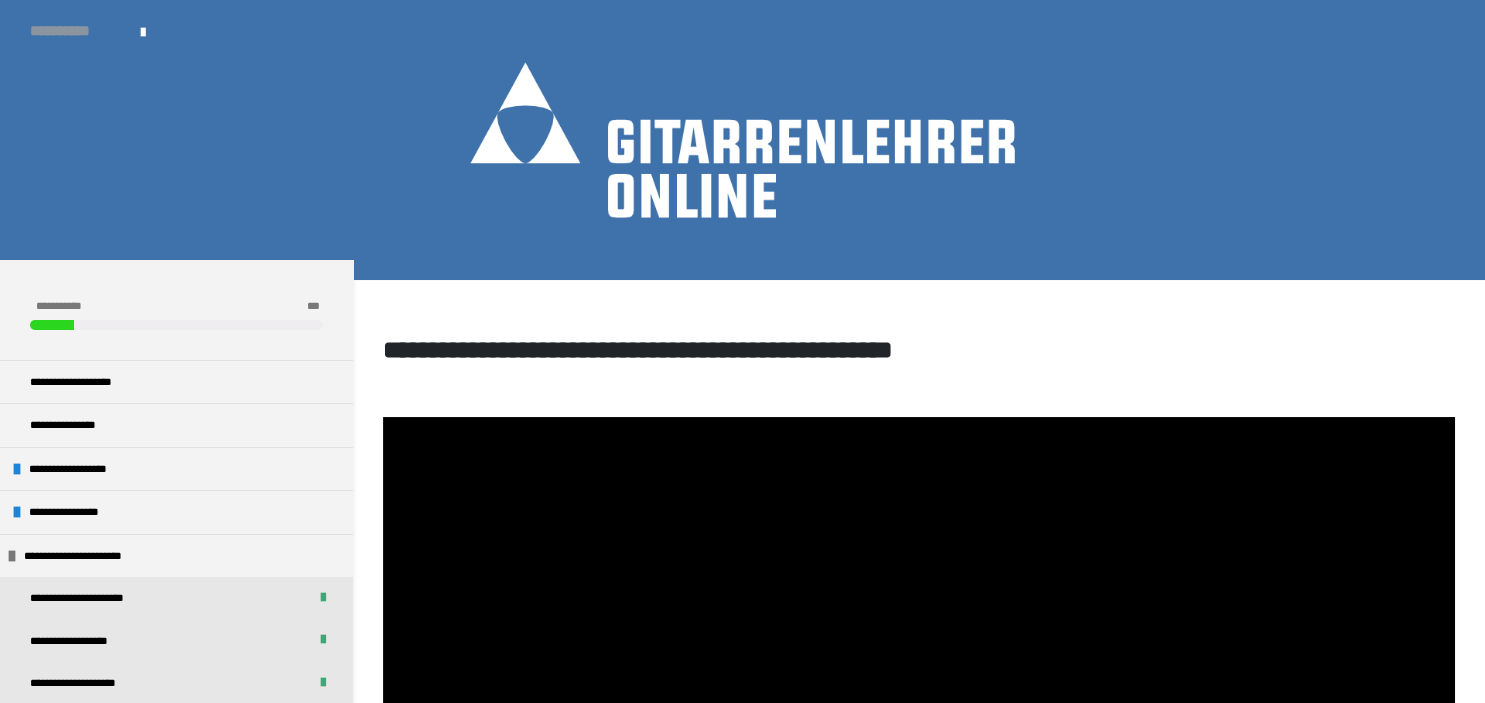 click on "**********" at bounding box center [75, 31] 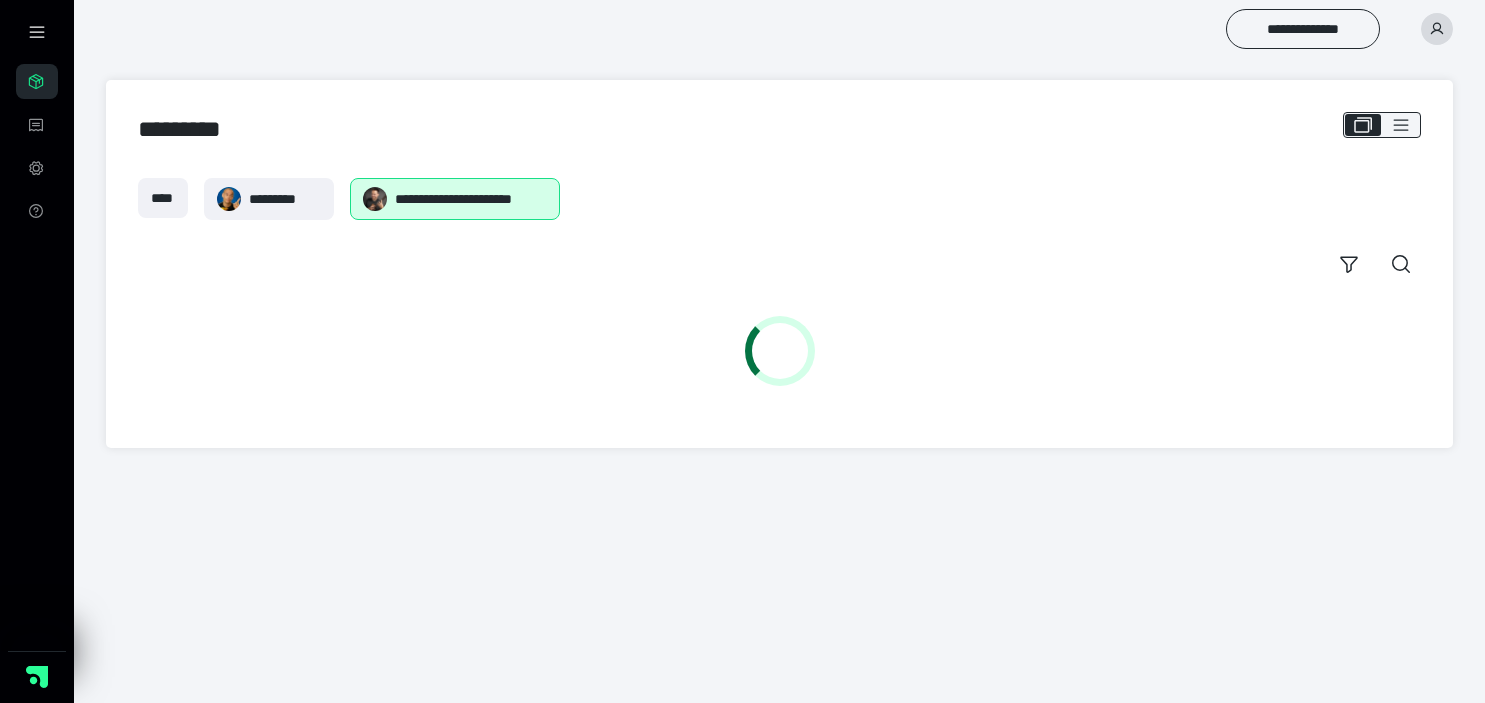scroll, scrollTop: 0, scrollLeft: 0, axis: both 